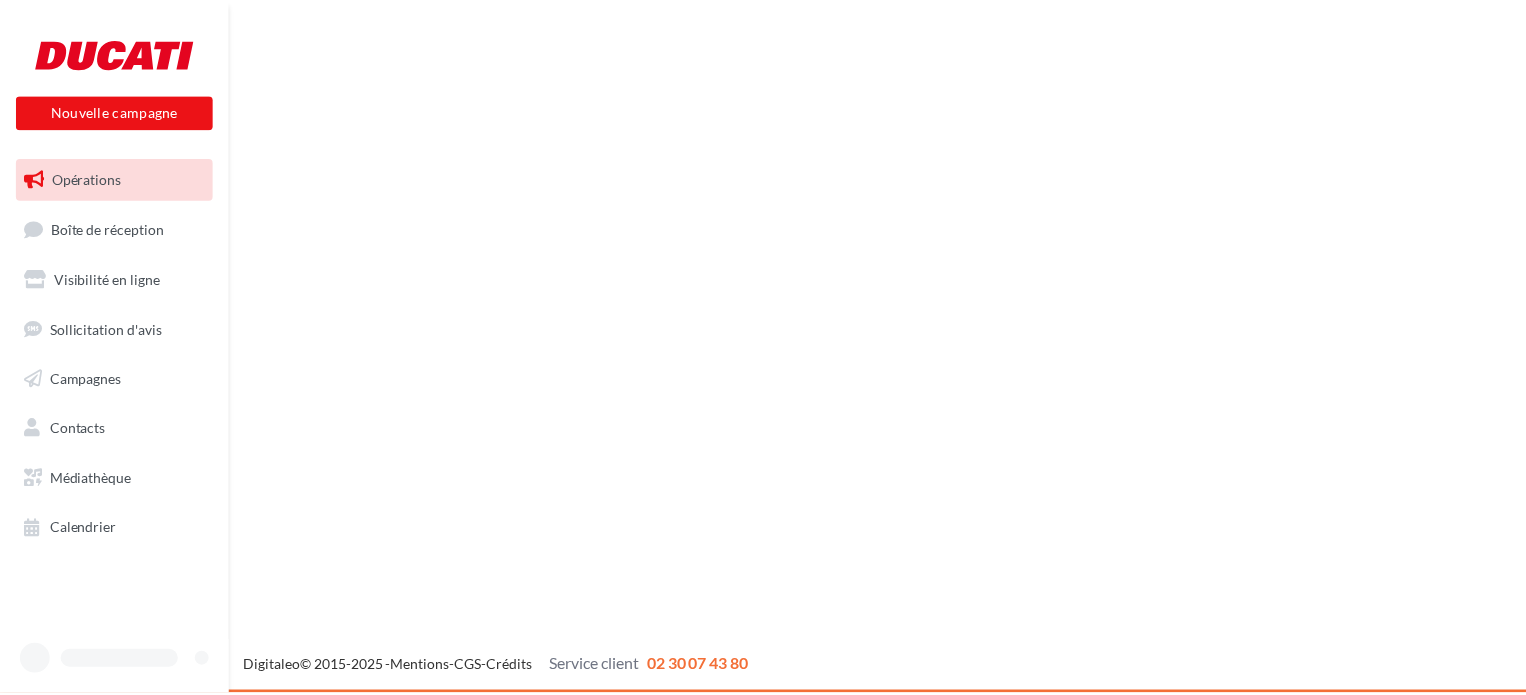 scroll, scrollTop: 0, scrollLeft: 0, axis: both 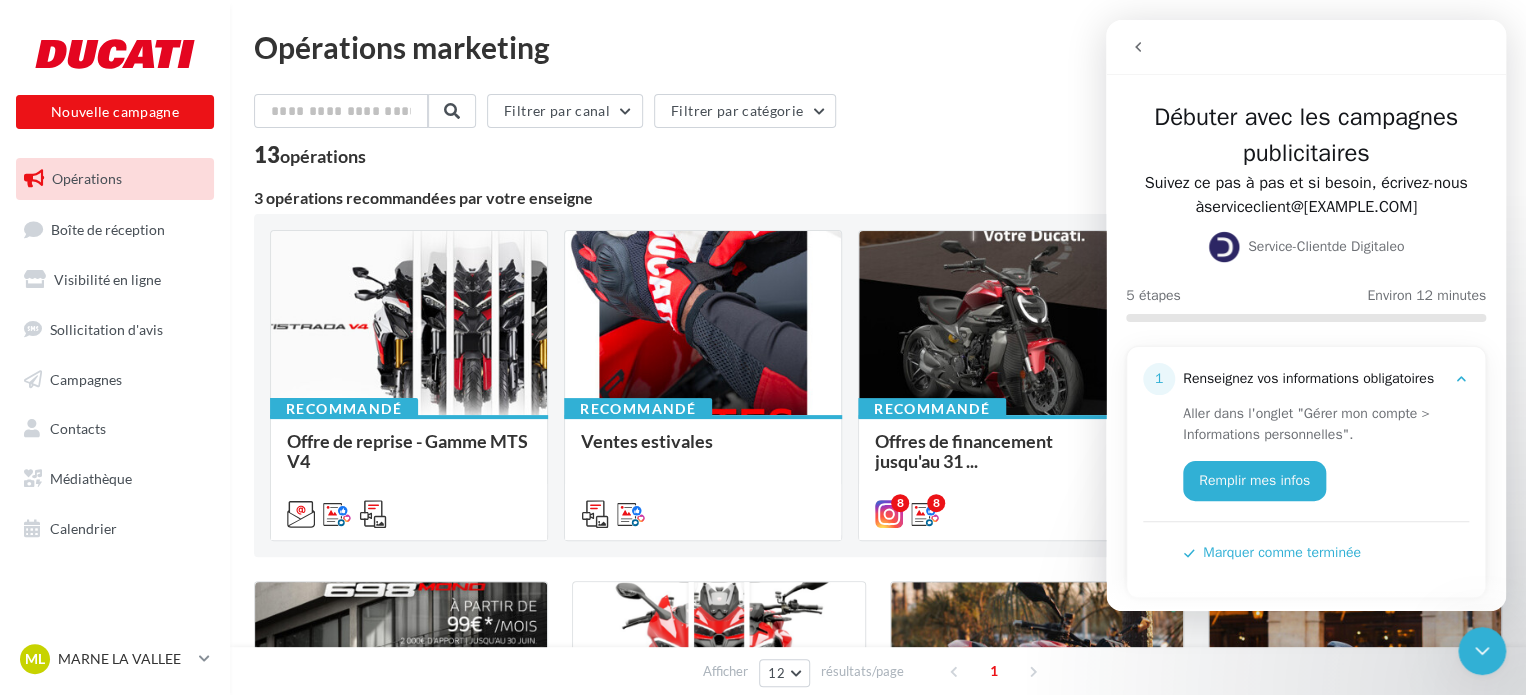 click at bounding box center [1138, 47] 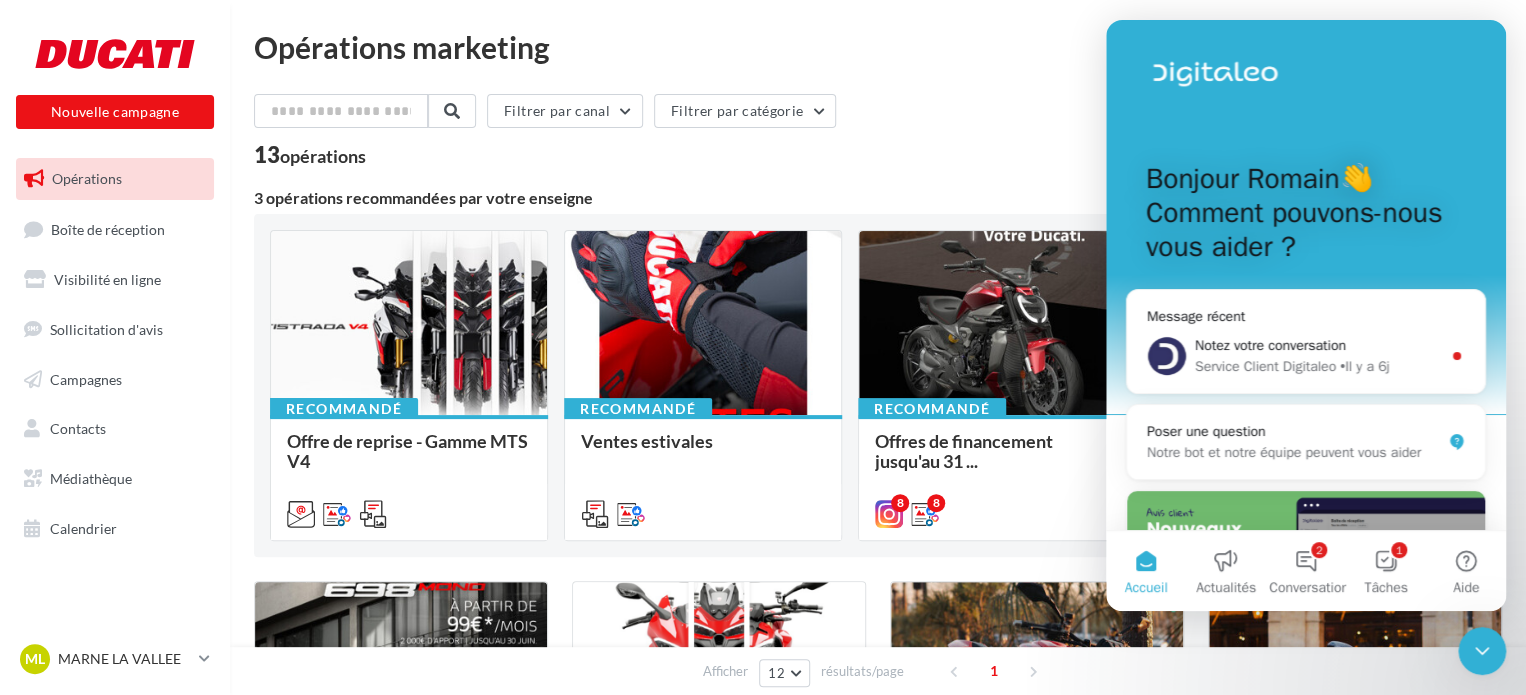 drag, startPoint x: 2922, startPoint y: 1259, endPoint x: 1465, endPoint y: 633, distance: 1585.7885 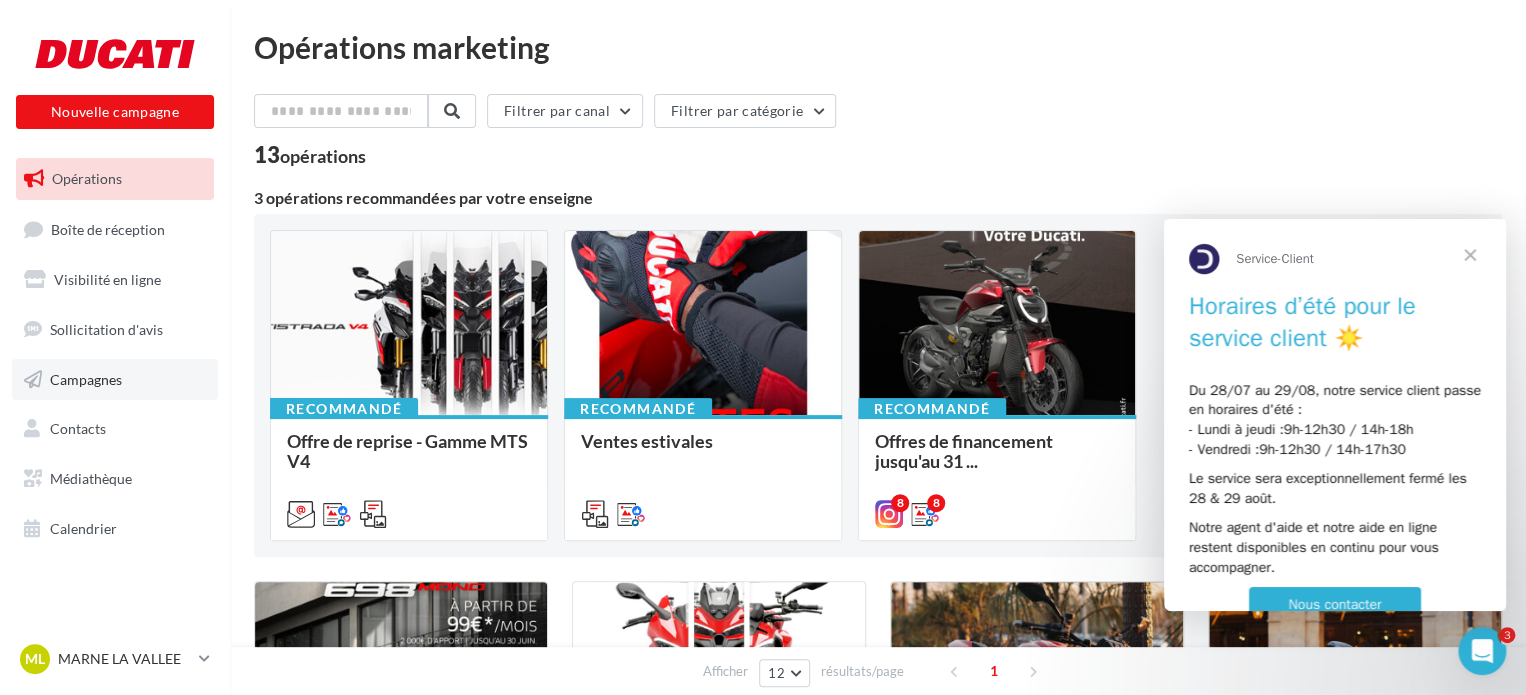 scroll, scrollTop: 0, scrollLeft: 0, axis: both 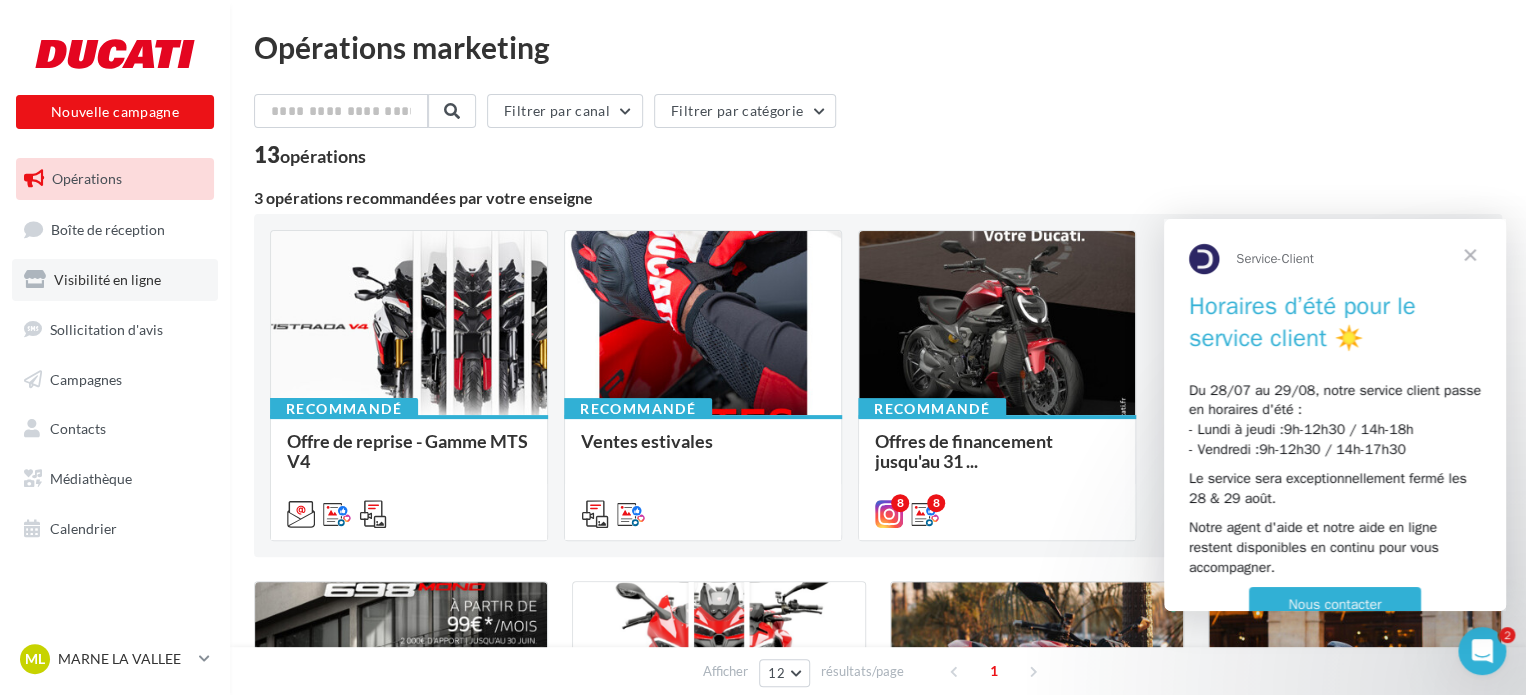 click on "Visibilité en ligne" at bounding box center (107, 279) 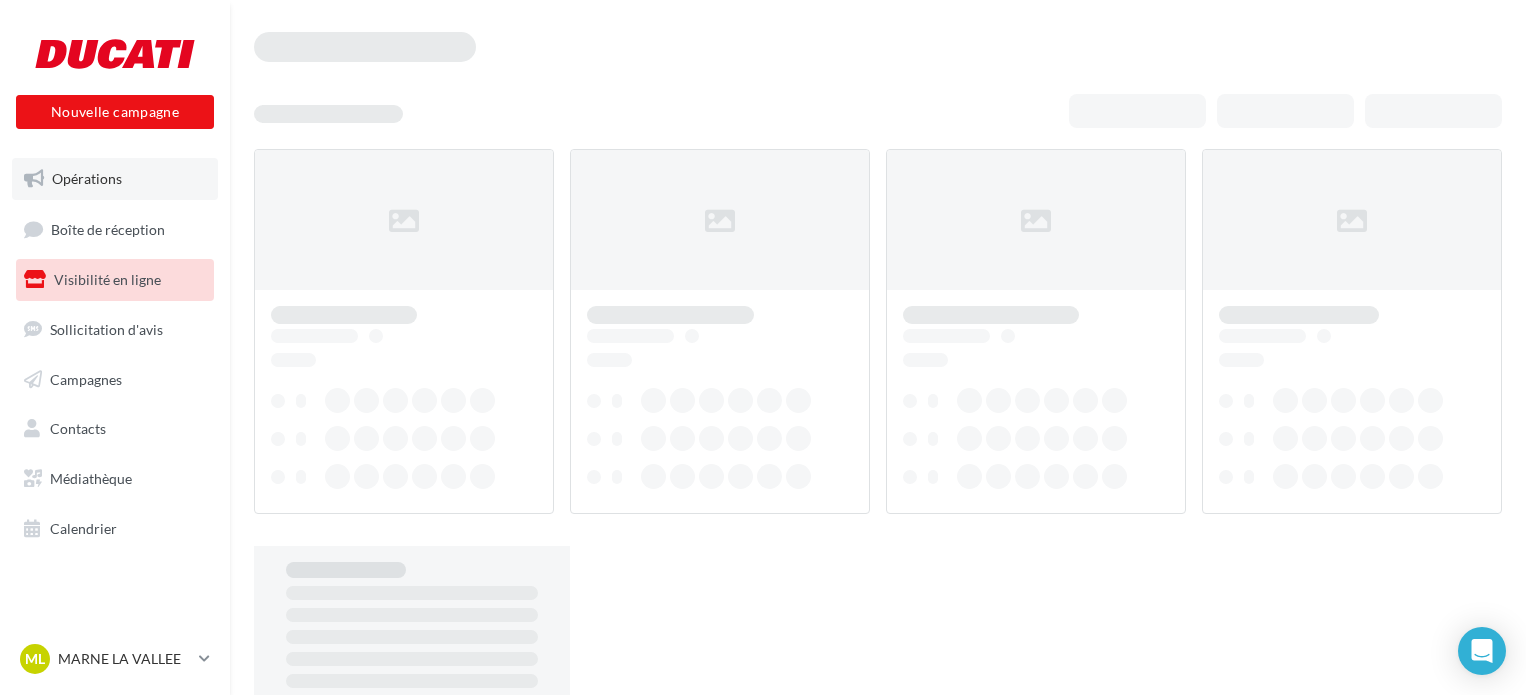 scroll, scrollTop: 0, scrollLeft: 0, axis: both 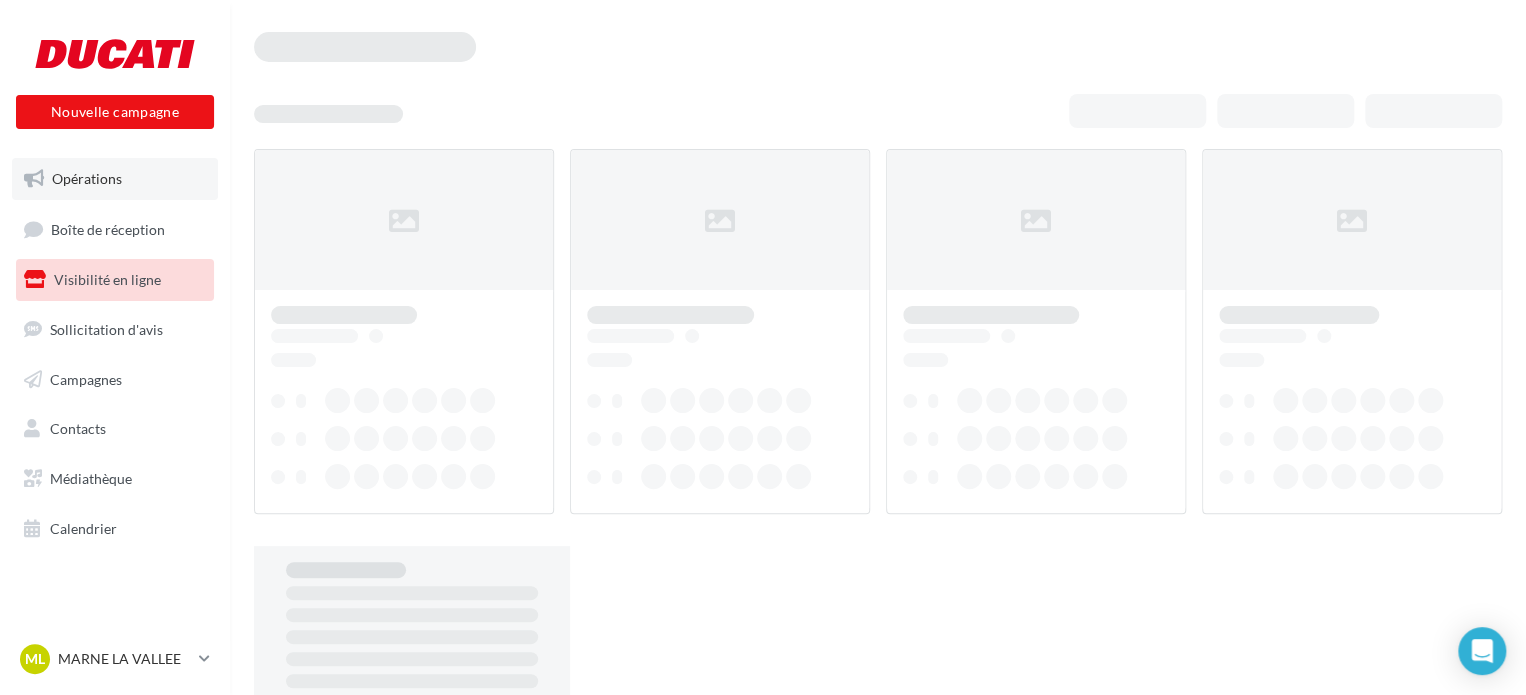 click on "Opérations" at bounding box center [87, 178] 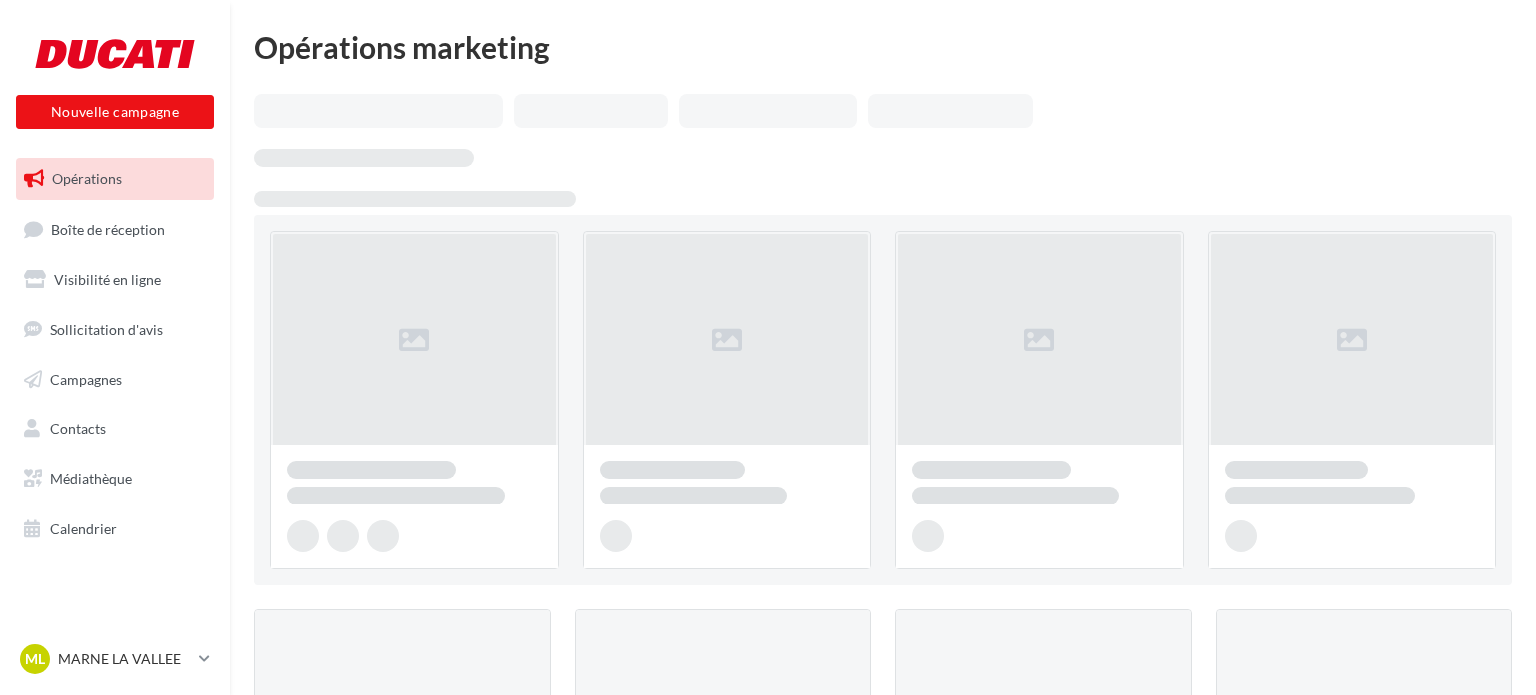 scroll, scrollTop: 0, scrollLeft: 0, axis: both 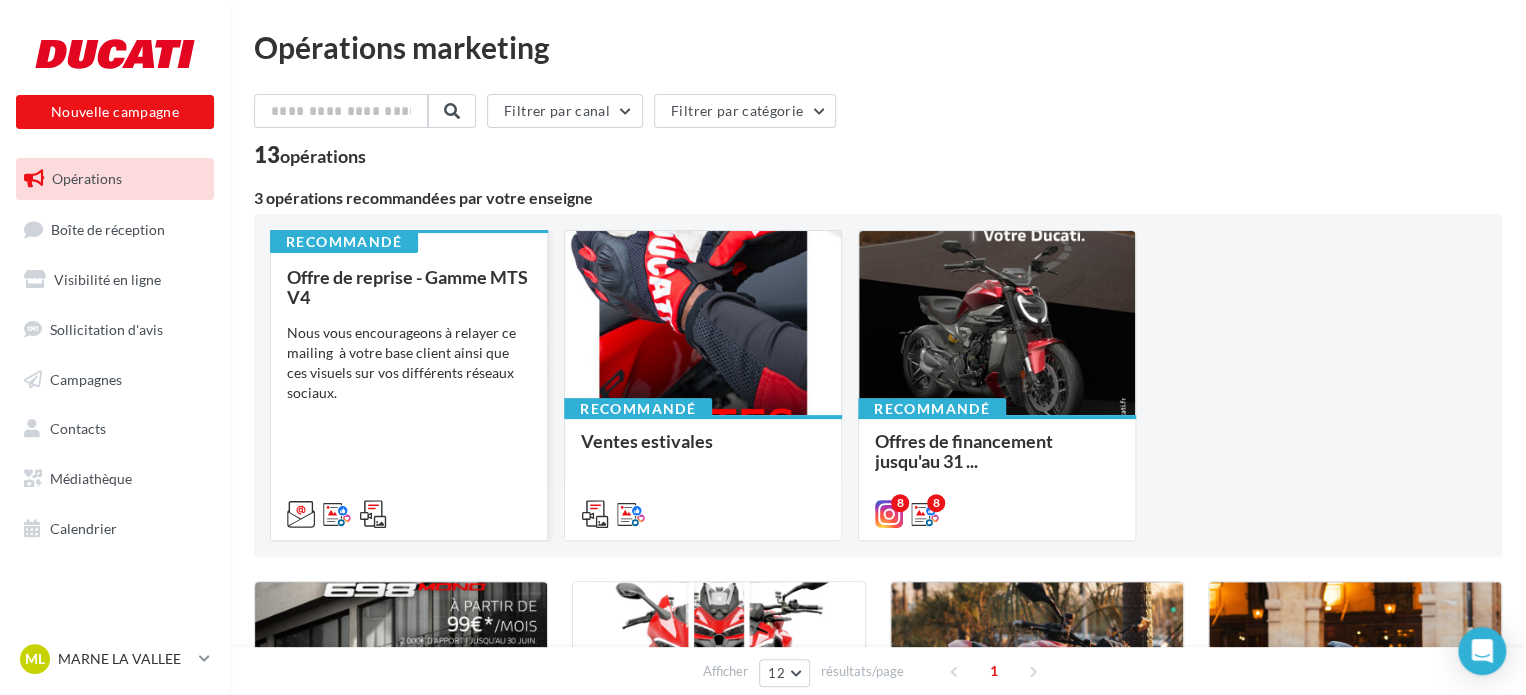 click on "Offre de reprise - Gamme MTS V4" at bounding box center [409, 287] 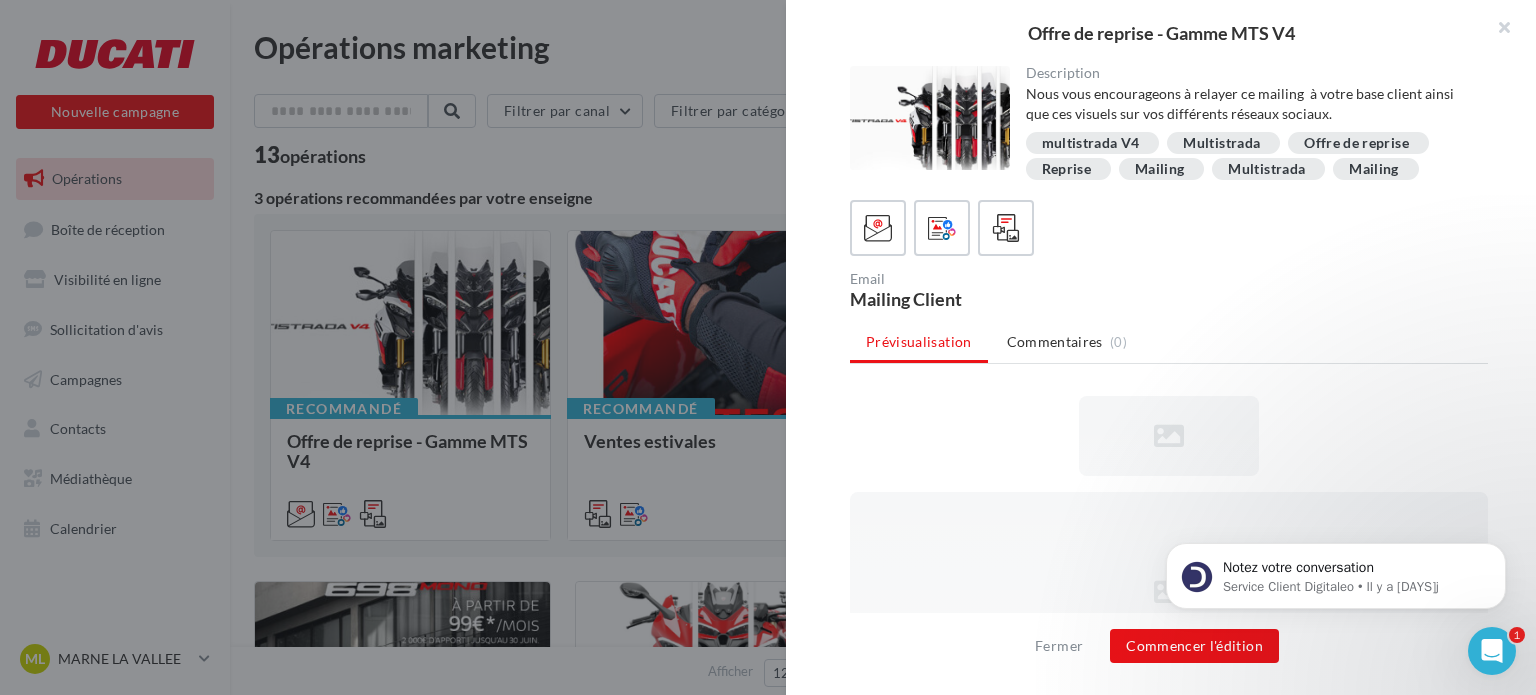scroll, scrollTop: 0, scrollLeft: 0, axis: both 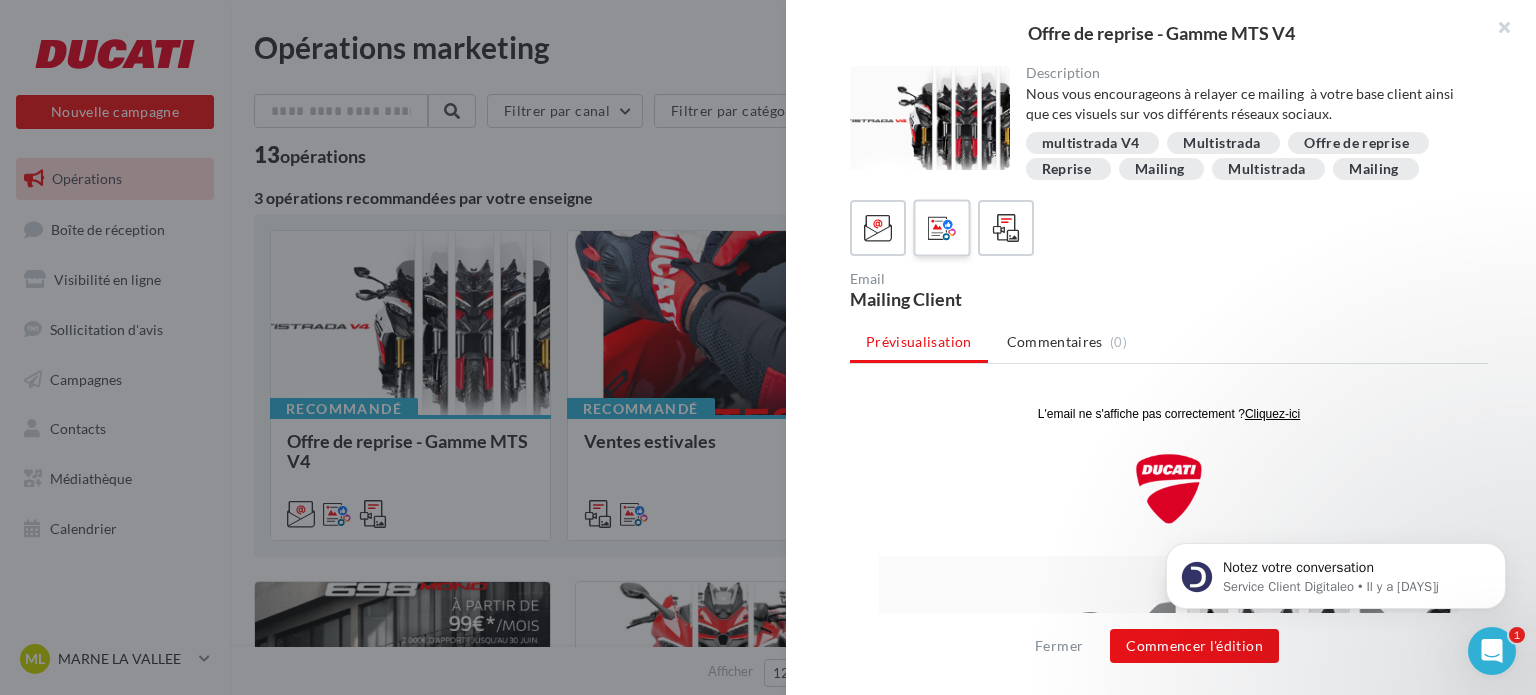 click at bounding box center [942, 228] 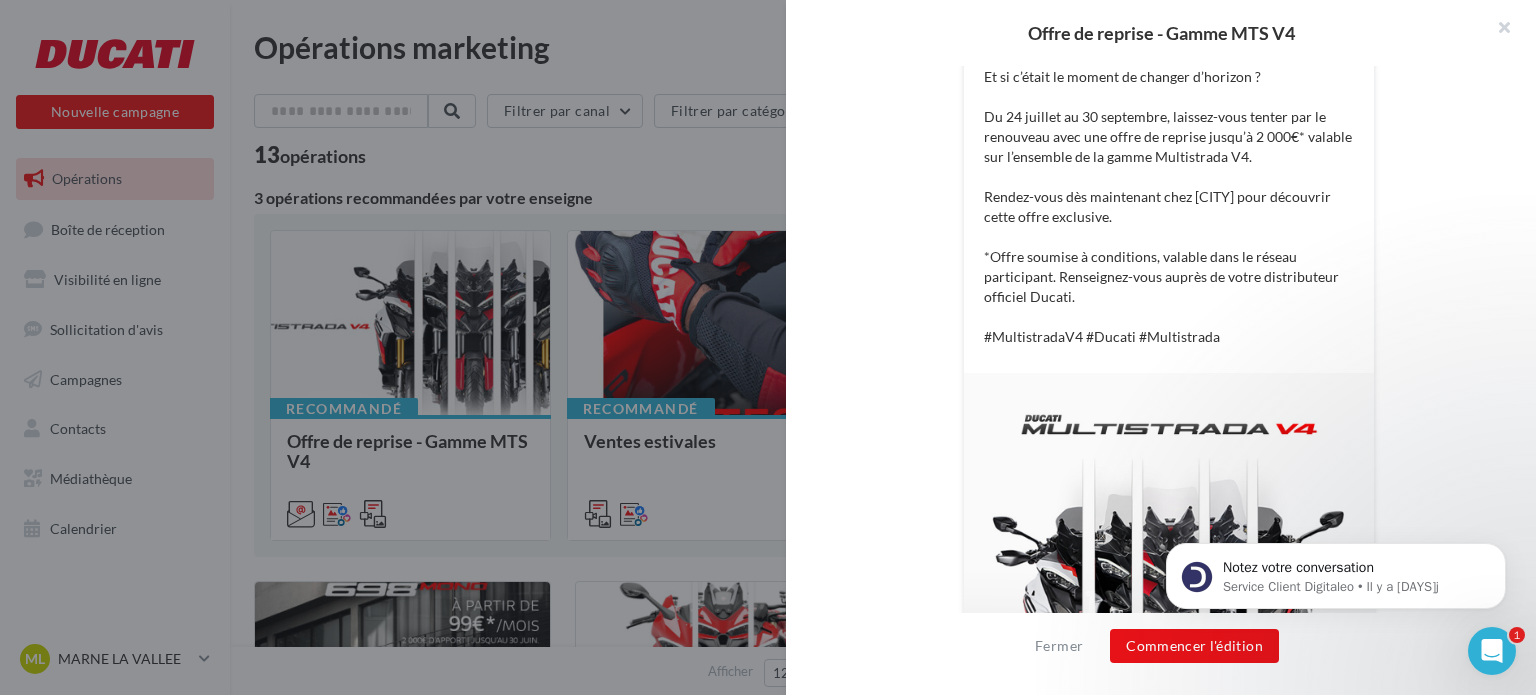 scroll, scrollTop: 500, scrollLeft: 0, axis: vertical 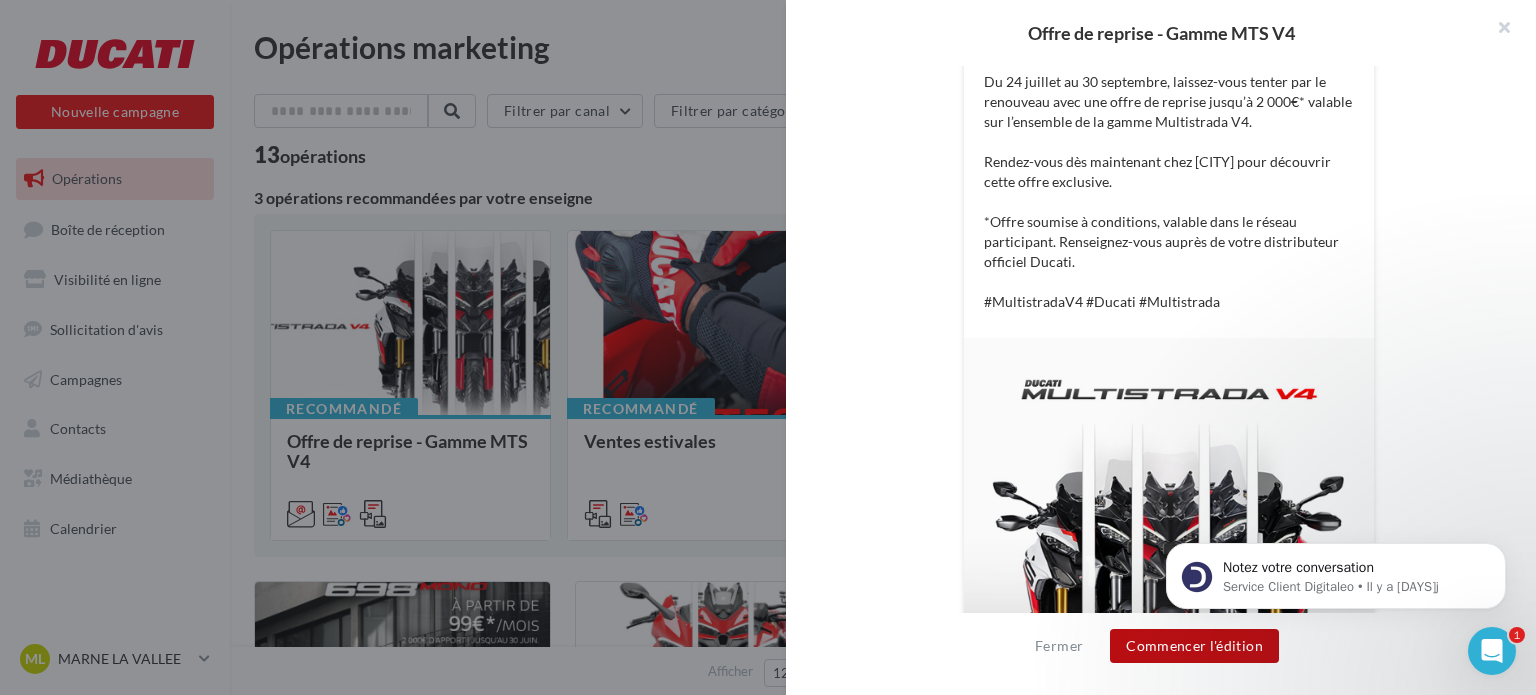 click on "Commencer l'édition" at bounding box center [1194, 646] 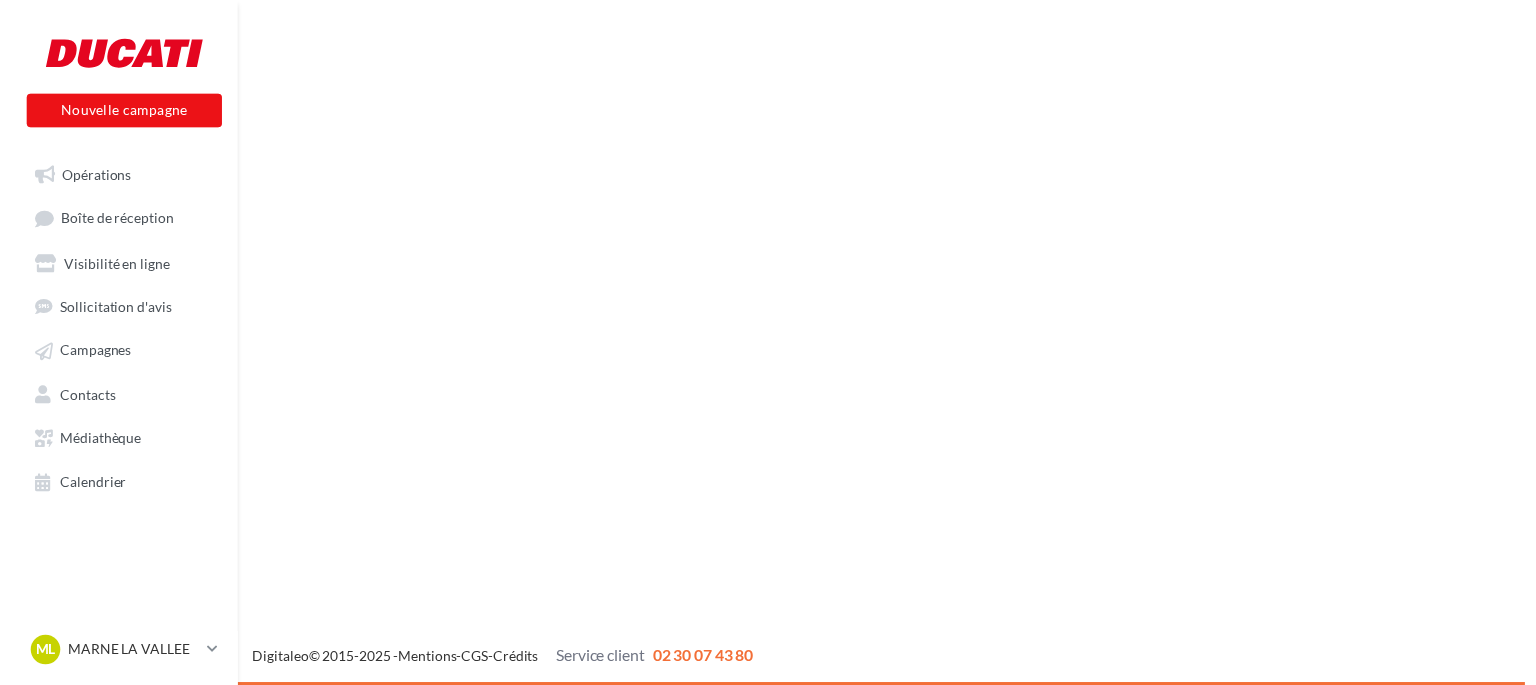 scroll, scrollTop: 0, scrollLeft: 0, axis: both 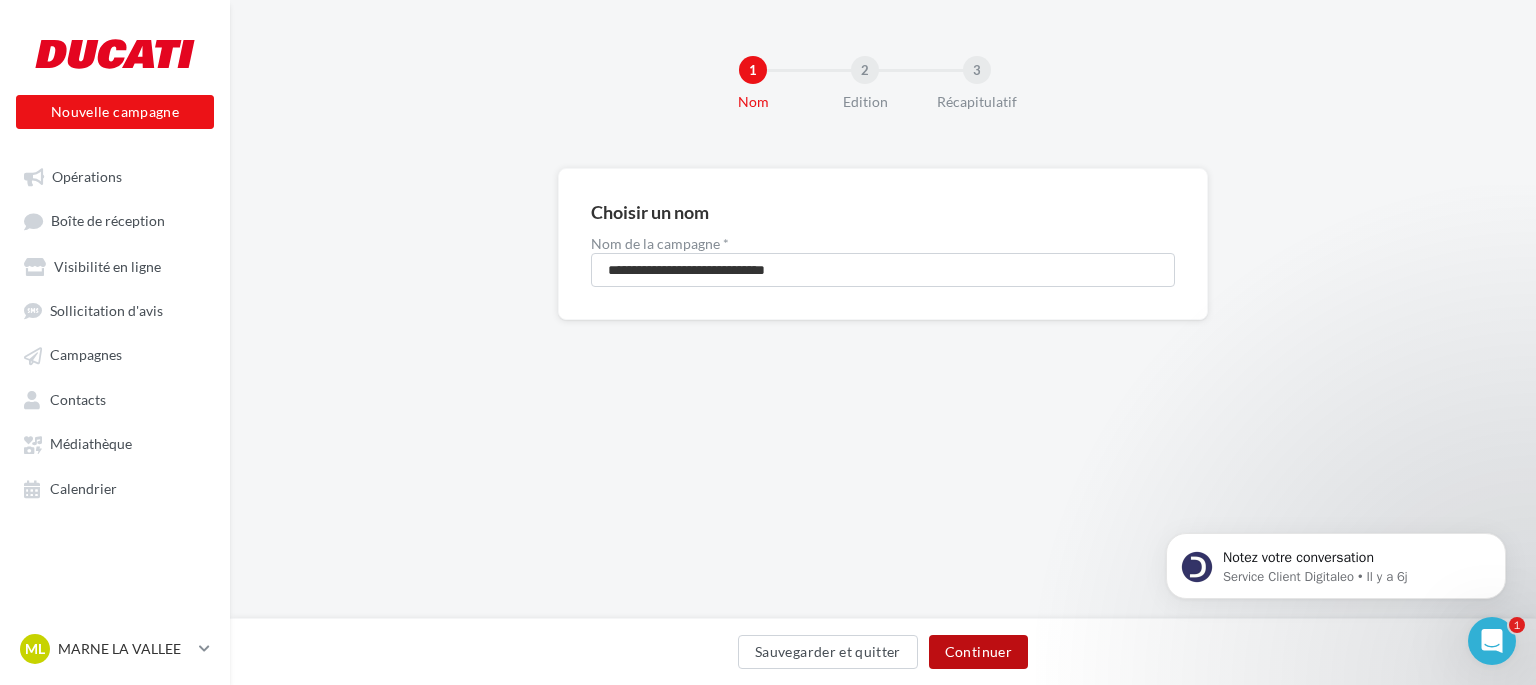 click on "Continuer" at bounding box center (978, 652) 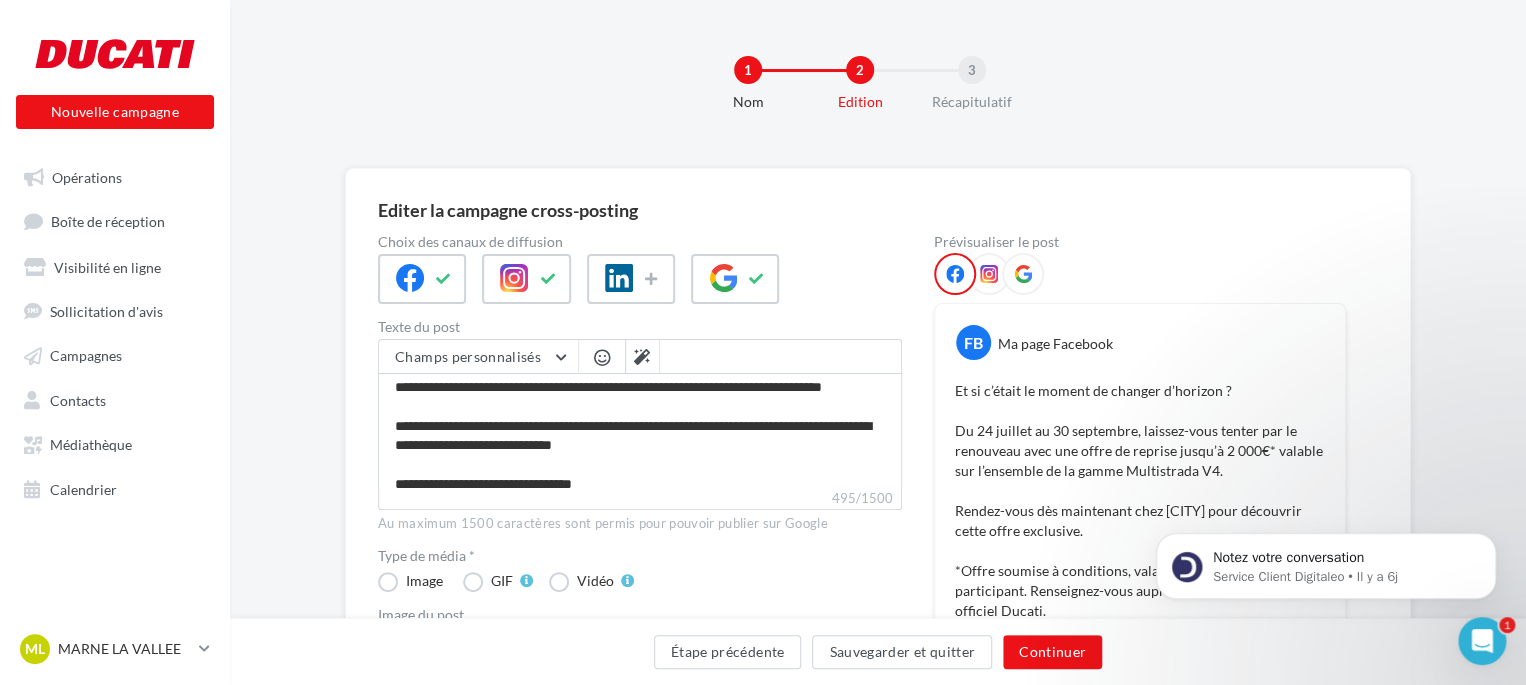 scroll, scrollTop: 152, scrollLeft: 0, axis: vertical 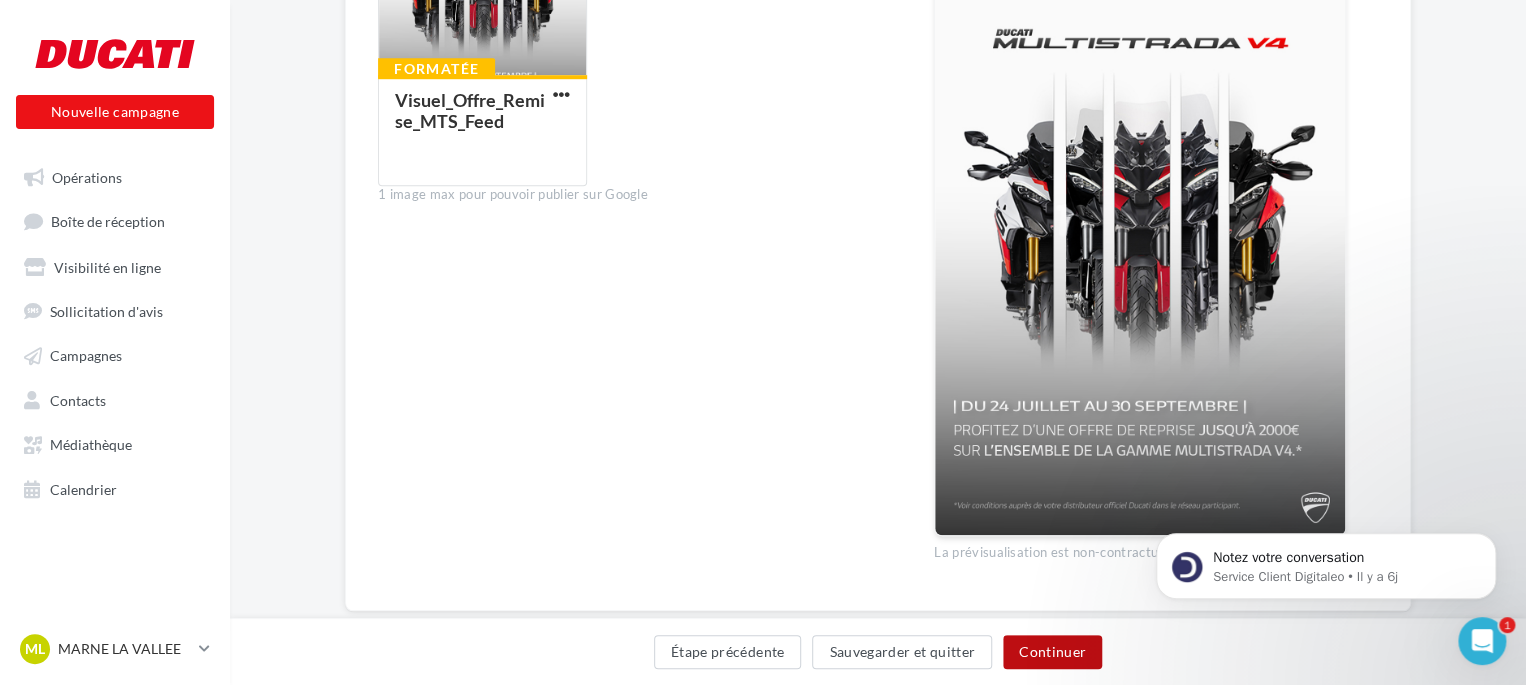 click on "Continuer" at bounding box center [1052, 652] 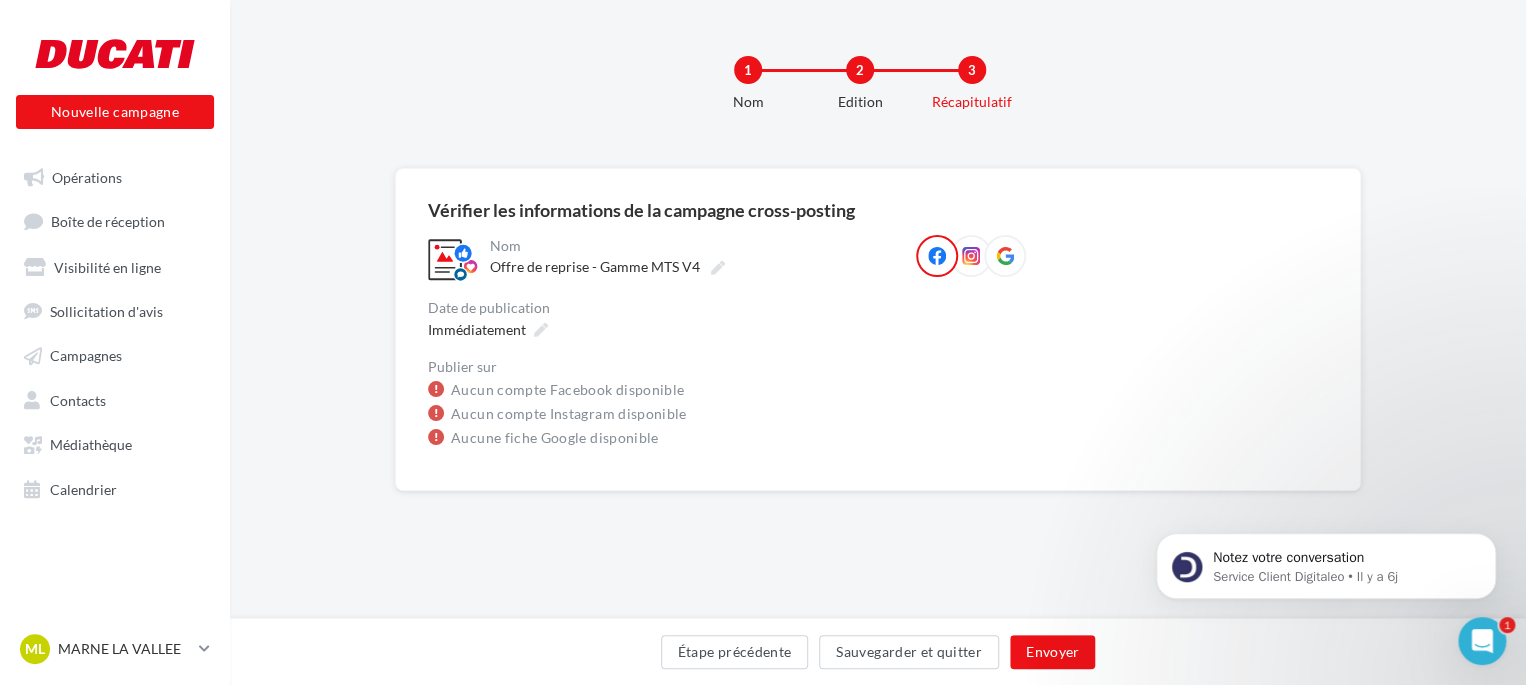 scroll, scrollTop: 0, scrollLeft: 0, axis: both 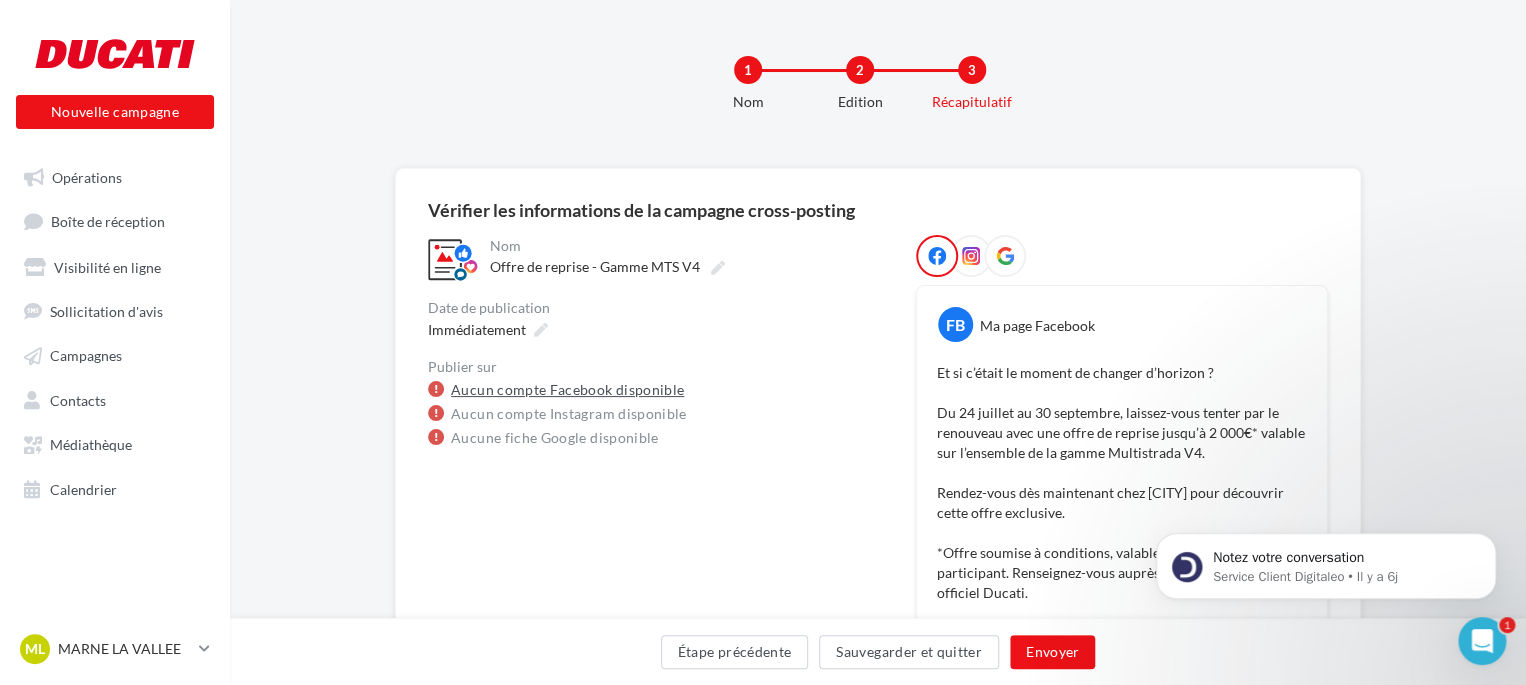 click on "Aucun compte Facebook disponible" at bounding box center (567, 390) 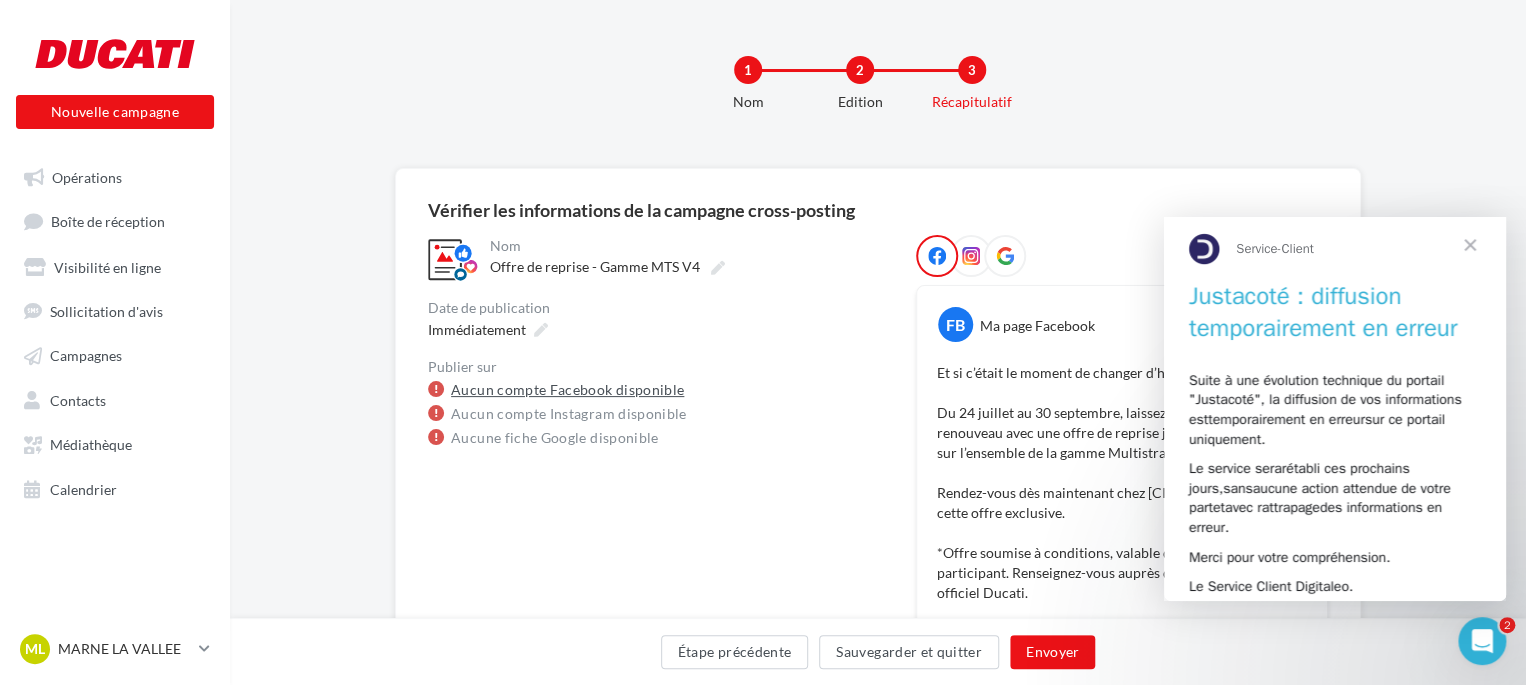 scroll, scrollTop: 0, scrollLeft: 0, axis: both 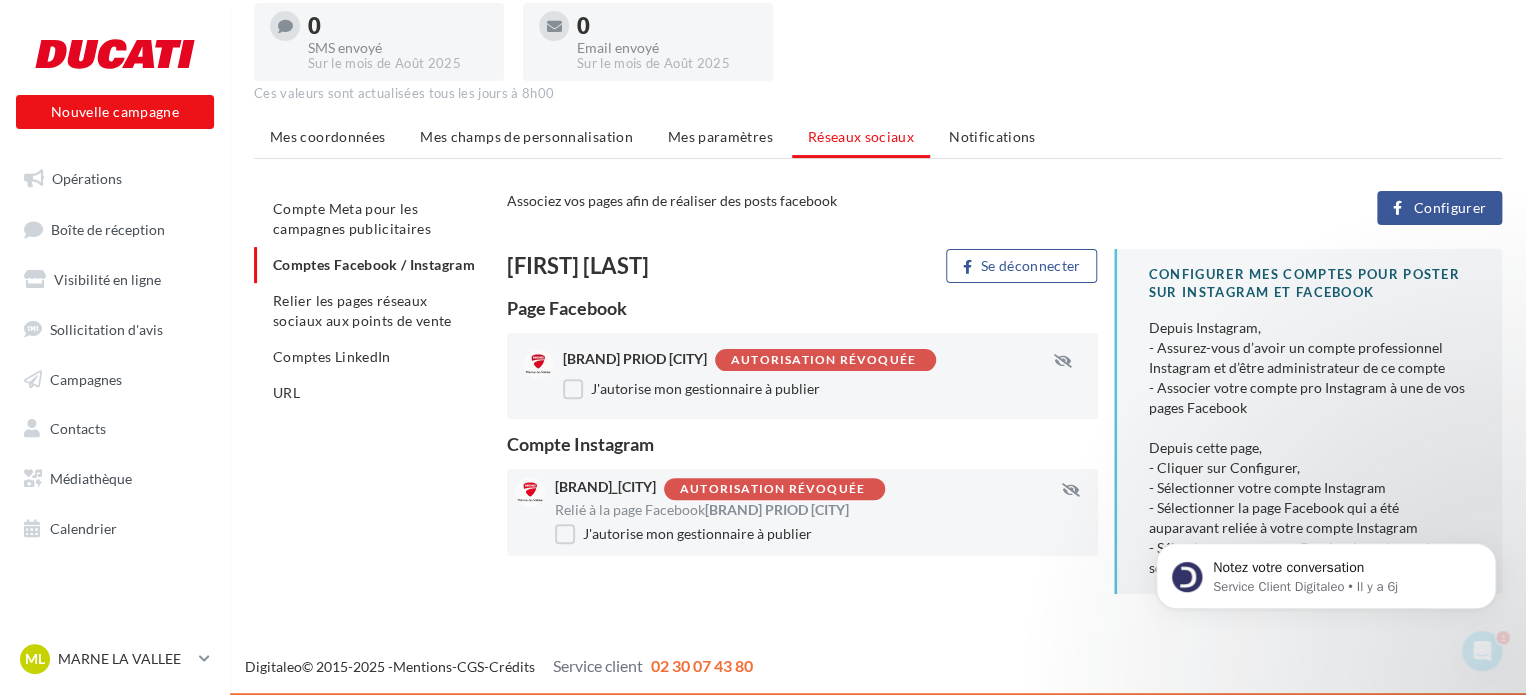 click on "Autorisation révoquée" at bounding box center [823, 360] 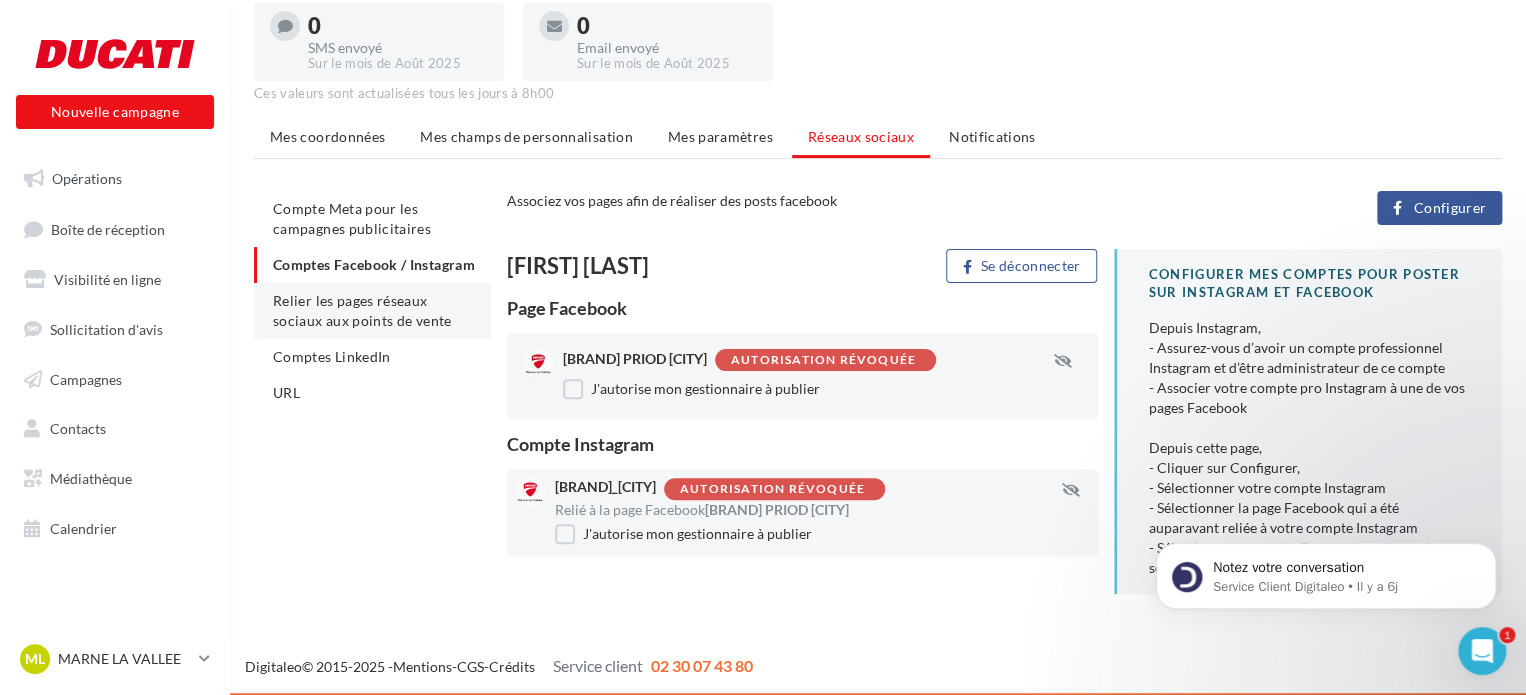 click on "Relier les pages réseaux sociaux aux points de vente" at bounding box center (372, 311) 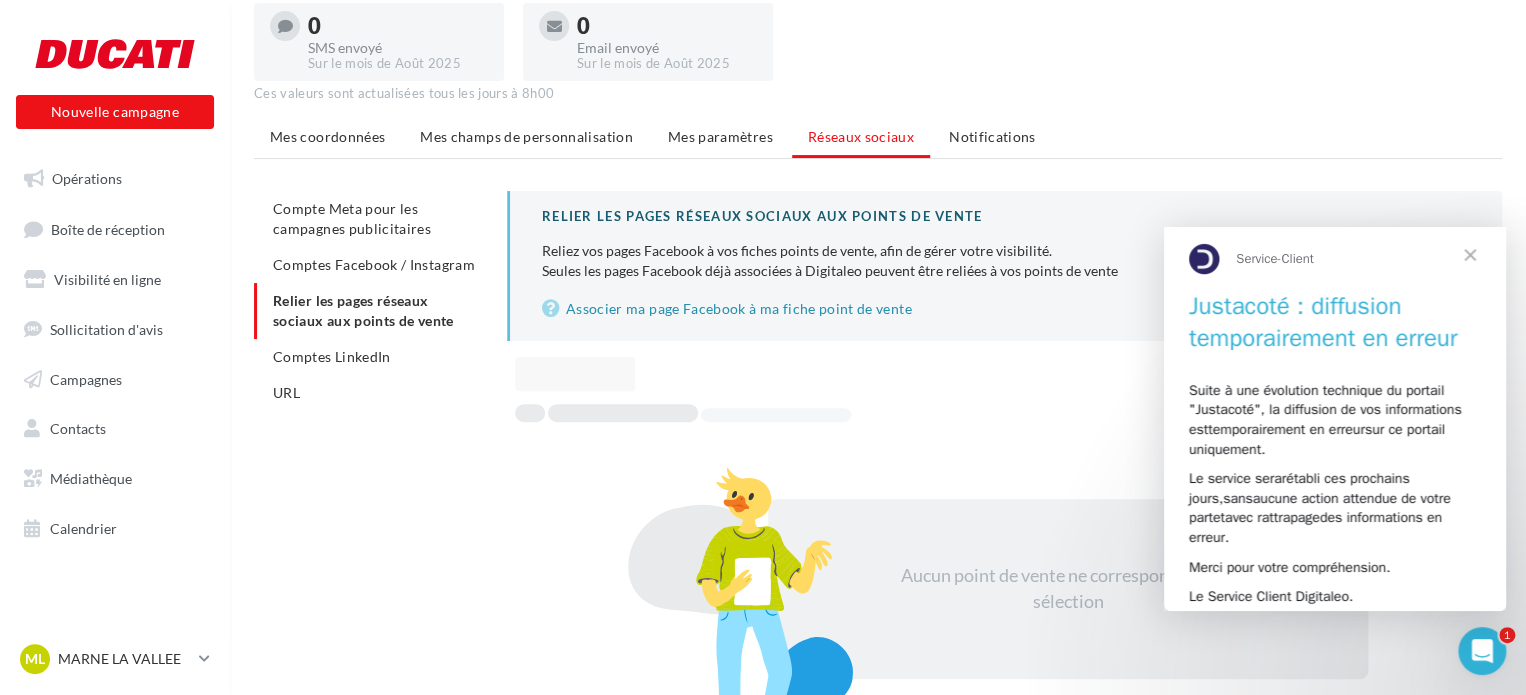 scroll, scrollTop: 0, scrollLeft: 0, axis: both 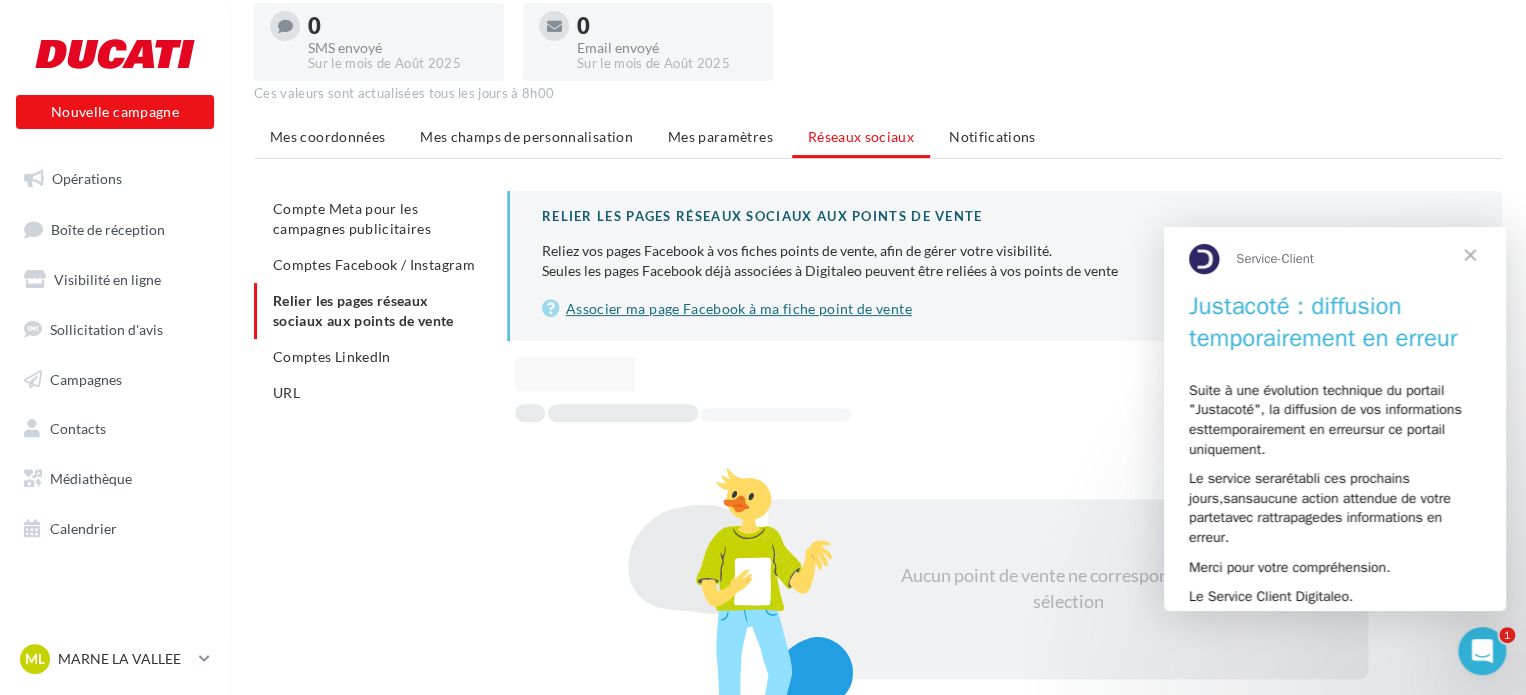 click on "Associer ma page Facebook à ma fiche point de vente" at bounding box center [1006, 309] 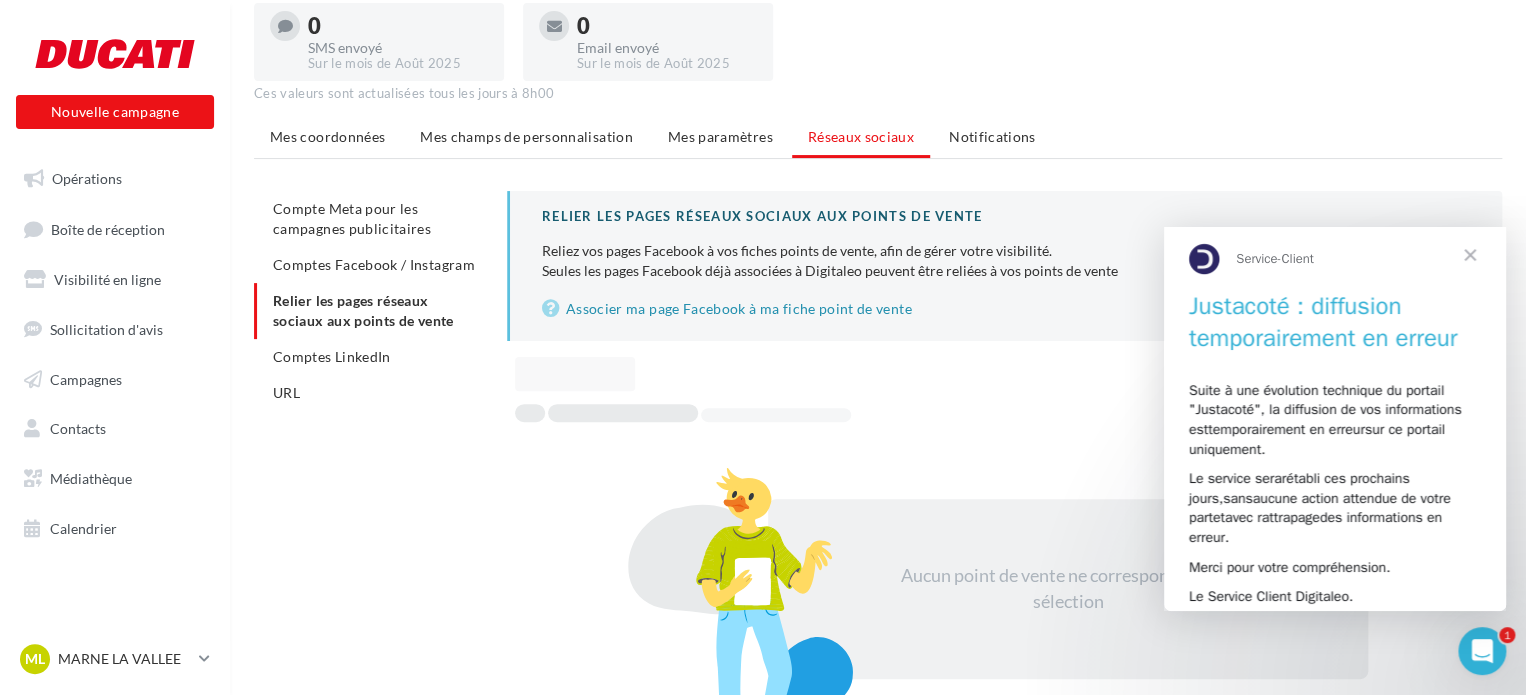 click at bounding box center [1470, 254] 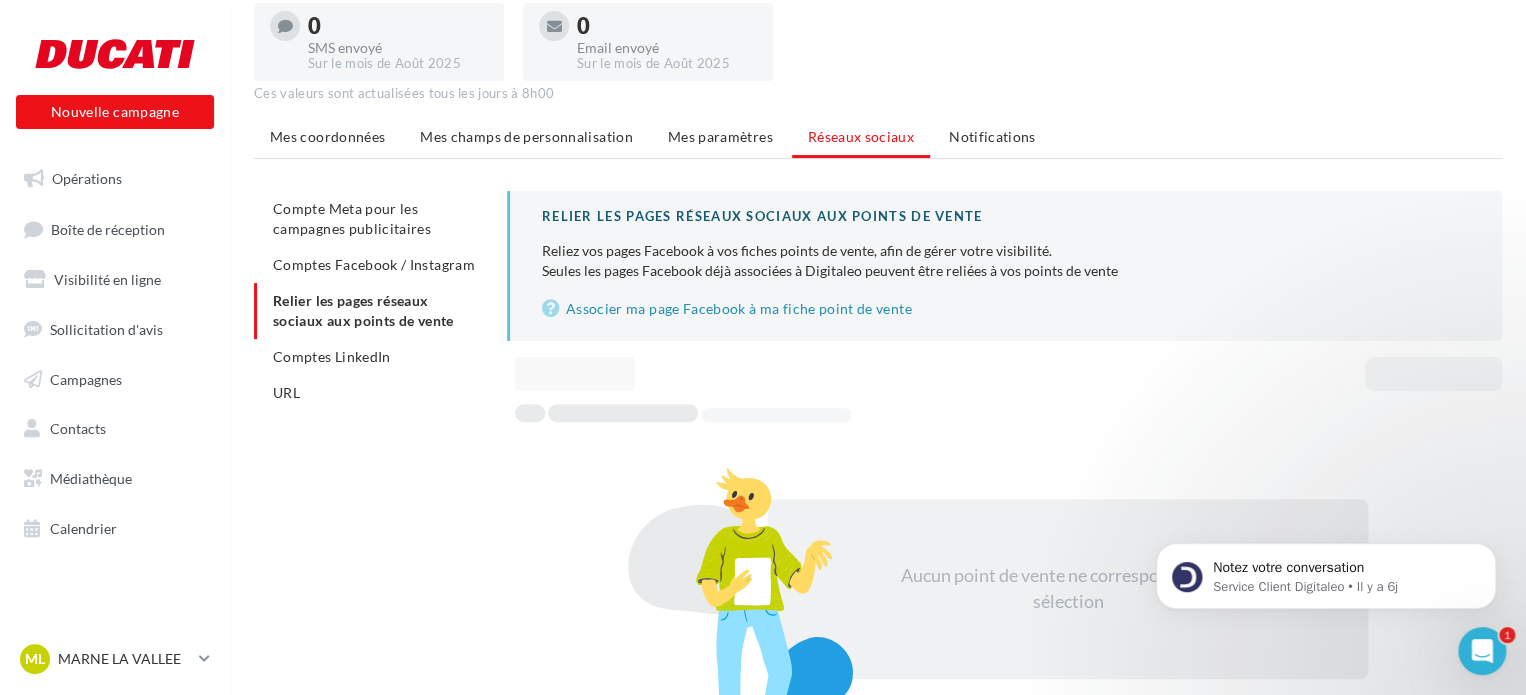 scroll, scrollTop: 0, scrollLeft: 0, axis: both 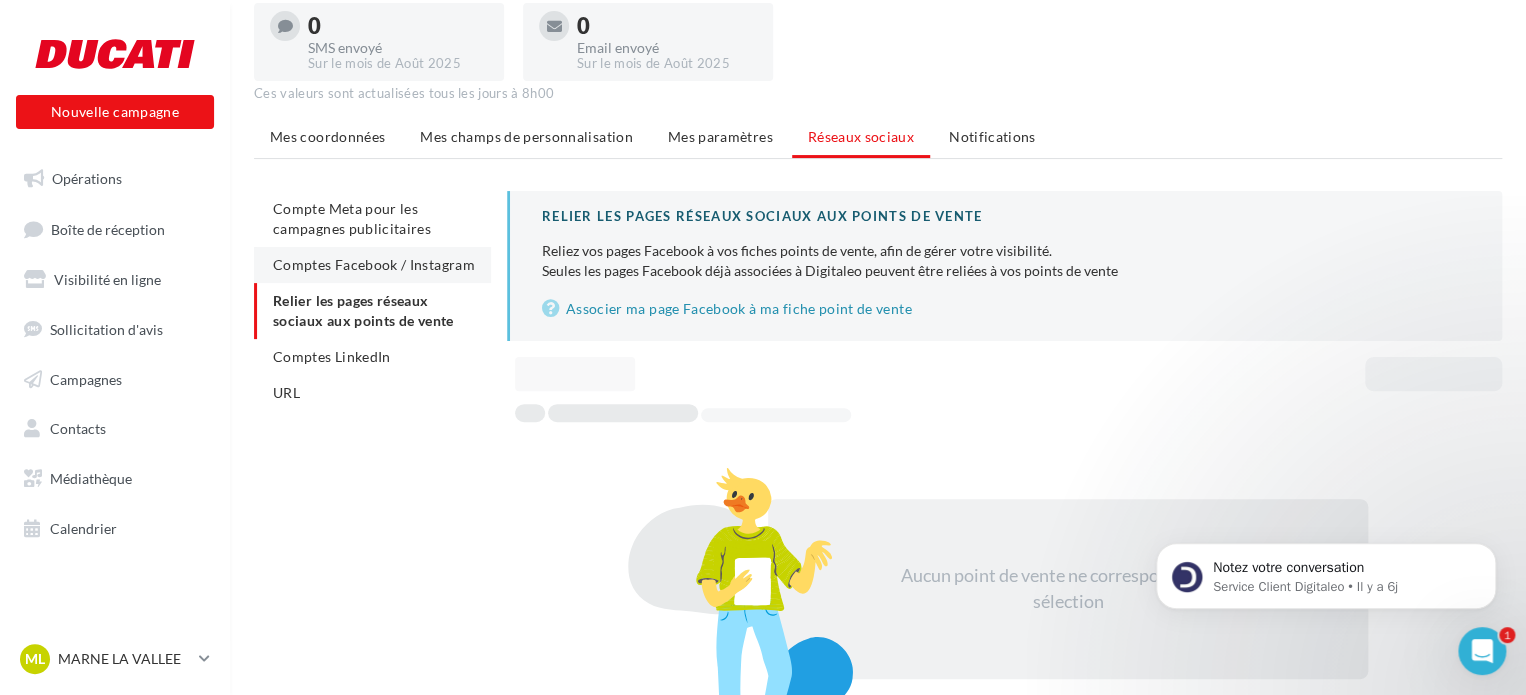 click on "Comptes Facebook / Instagram" at bounding box center (372, 265) 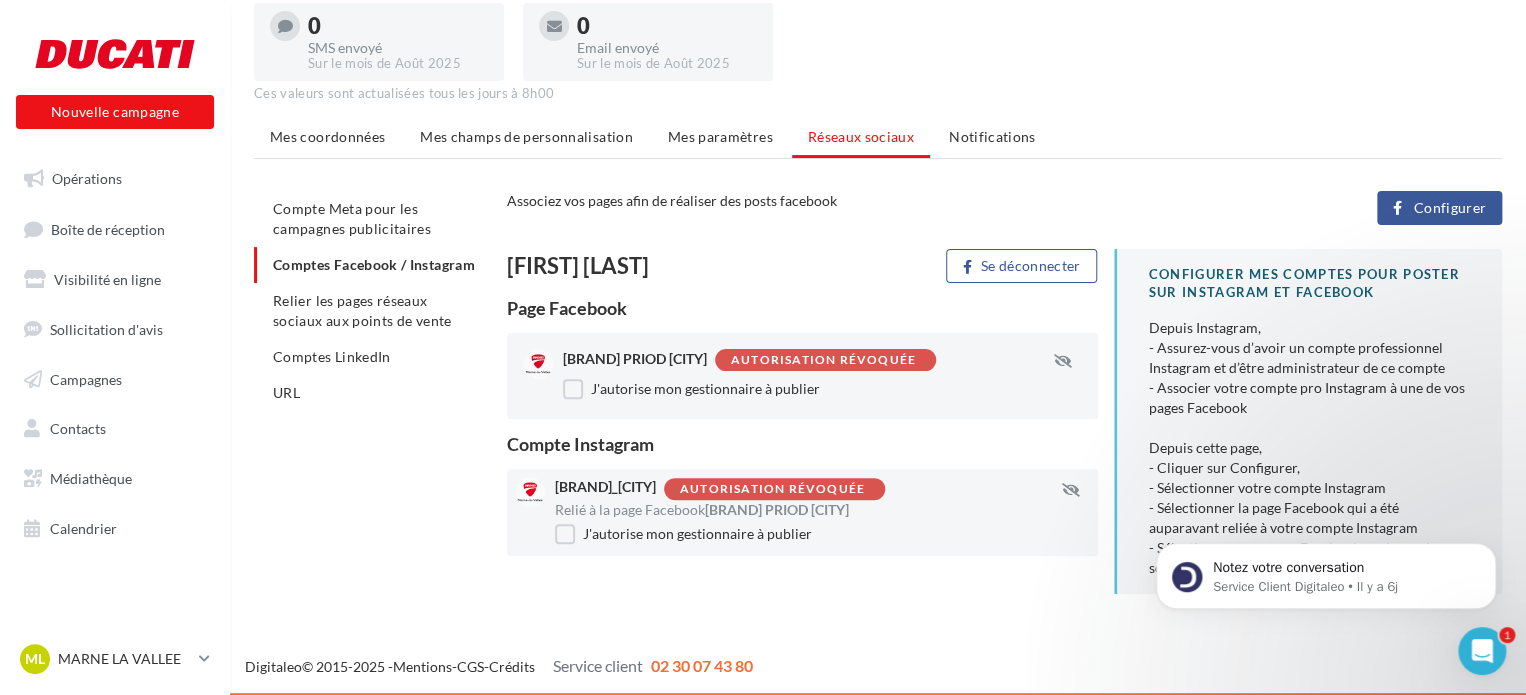 click on "Configurer" at bounding box center [1449, 208] 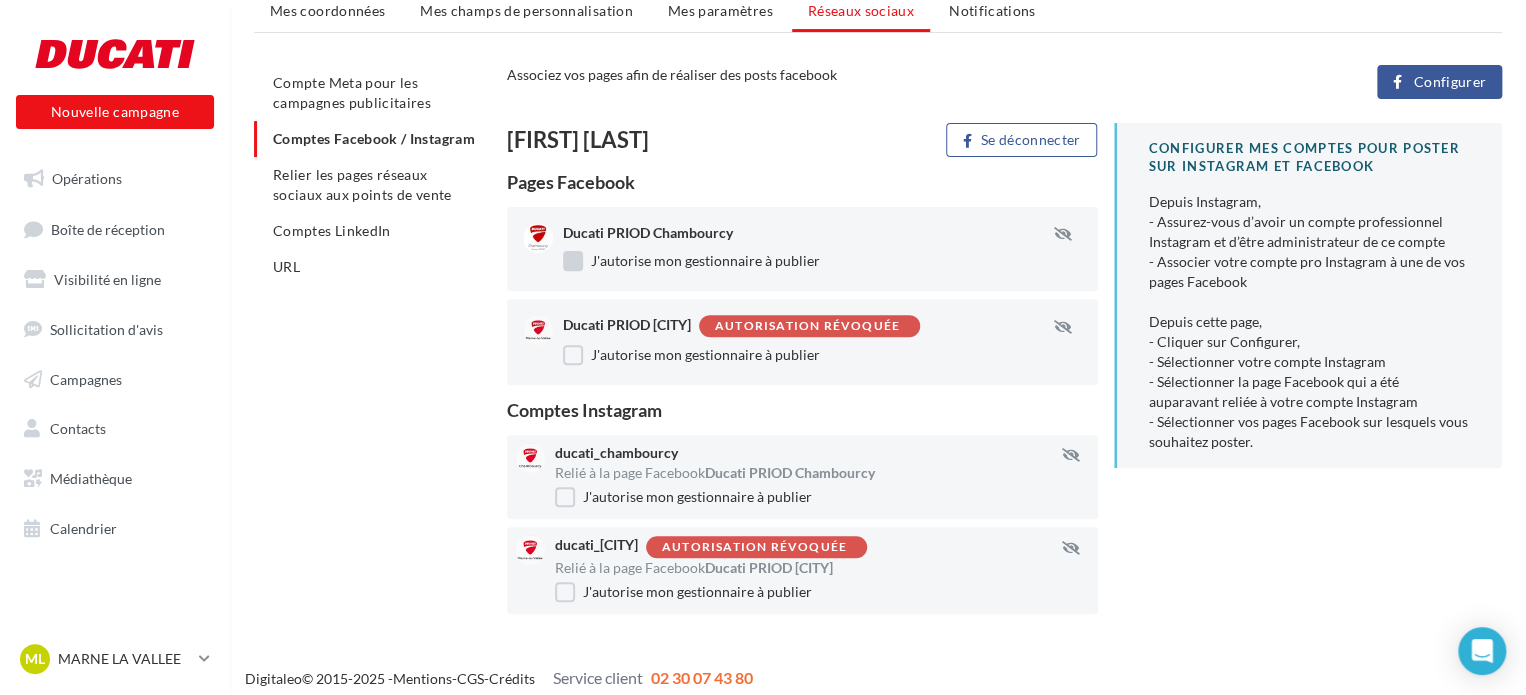 scroll, scrollTop: 237, scrollLeft: 0, axis: vertical 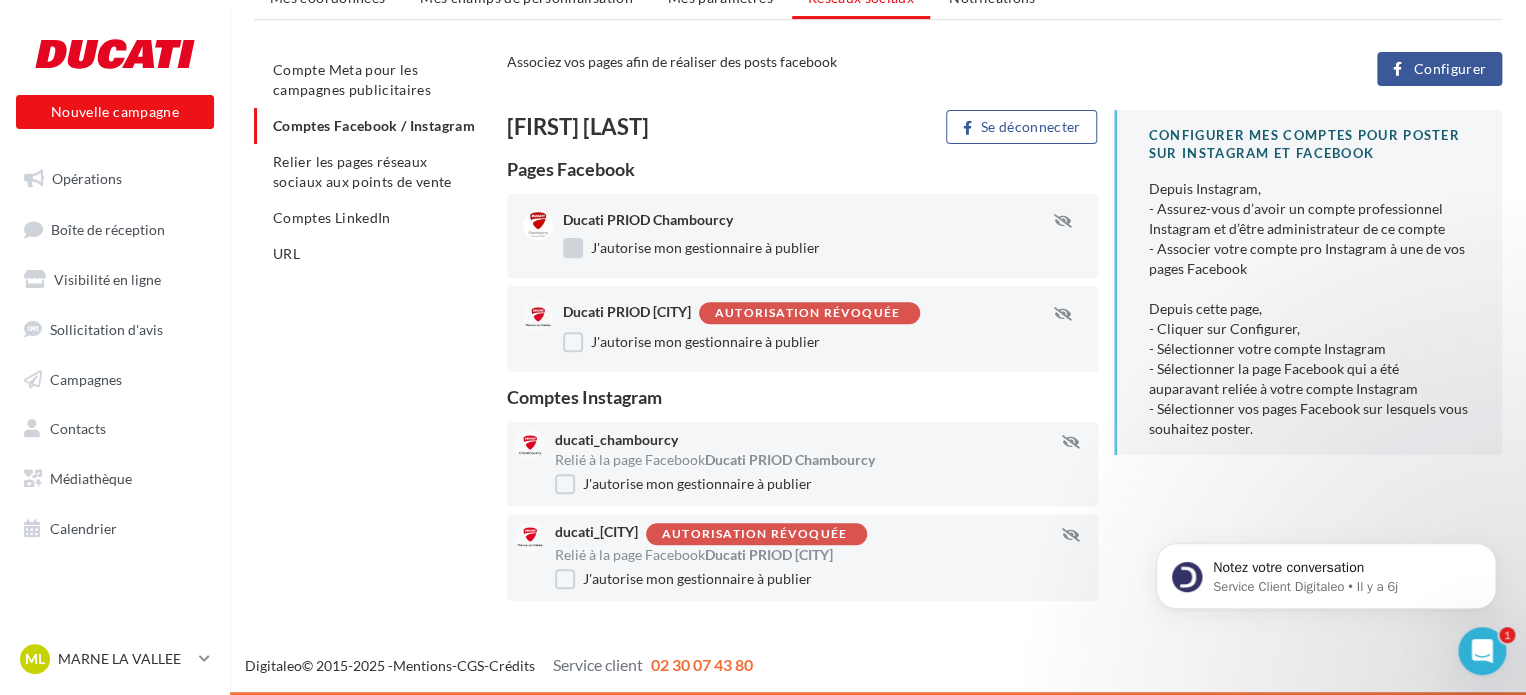 click on "J'autorise mon gestionnaire à publier" at bounding box center [691, 248] 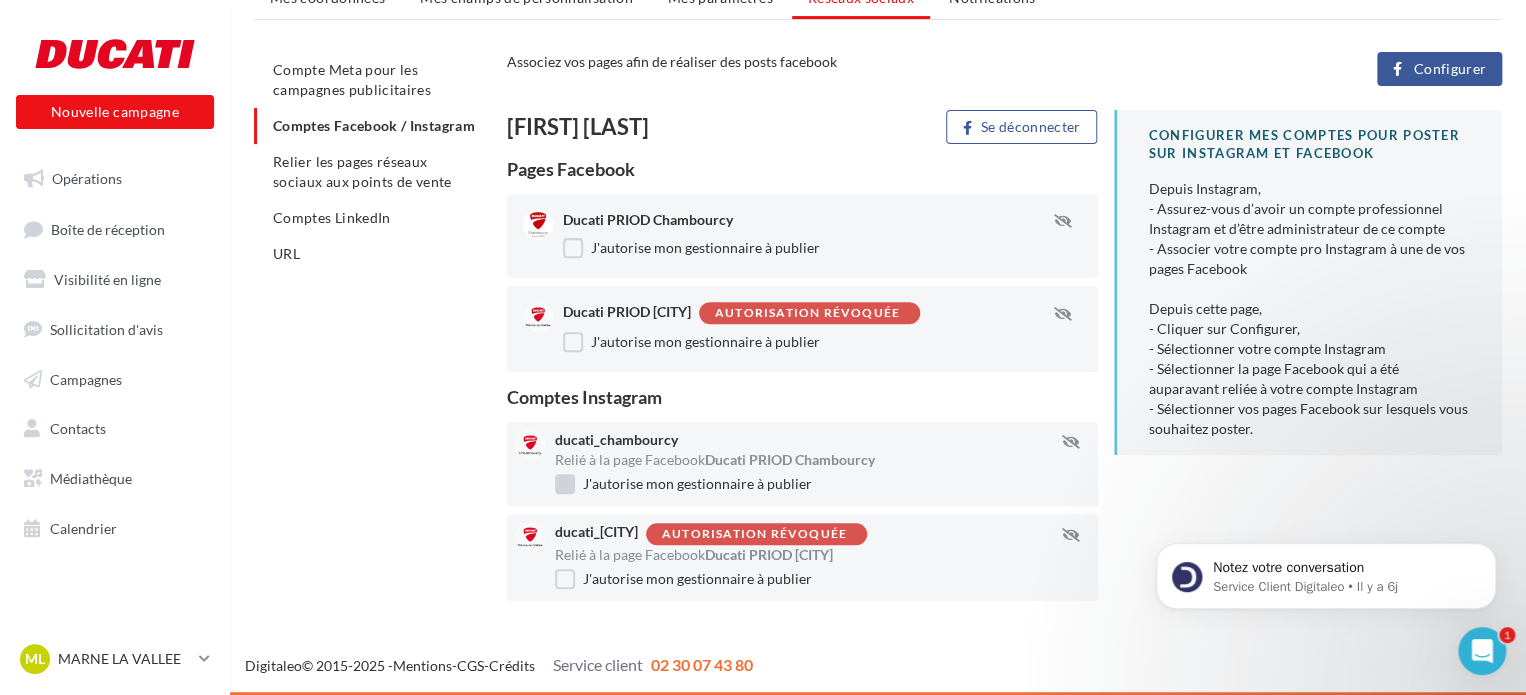 click on "J'autorise mon gestionnaire à publier" at bounding box center (683, 484) 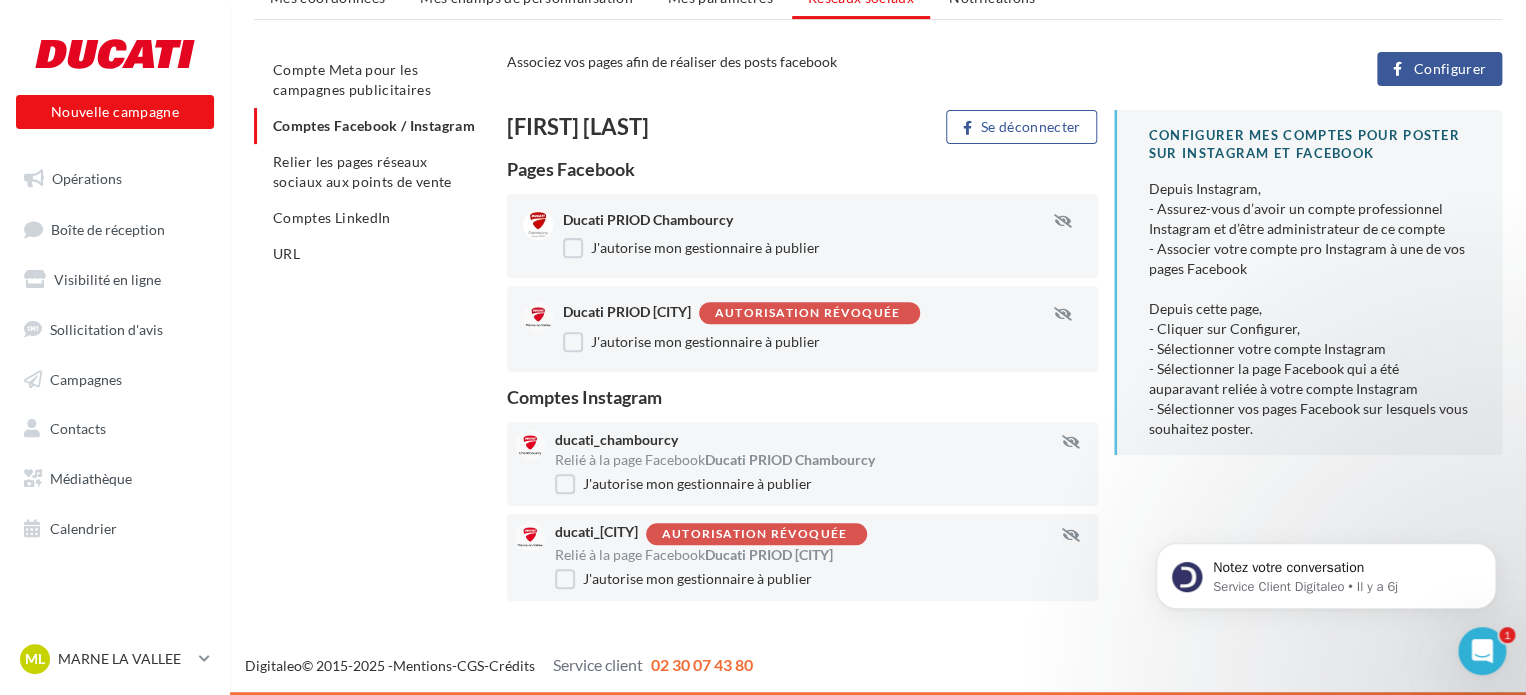 click on "Configurer" at bounding box center [1449, 69] 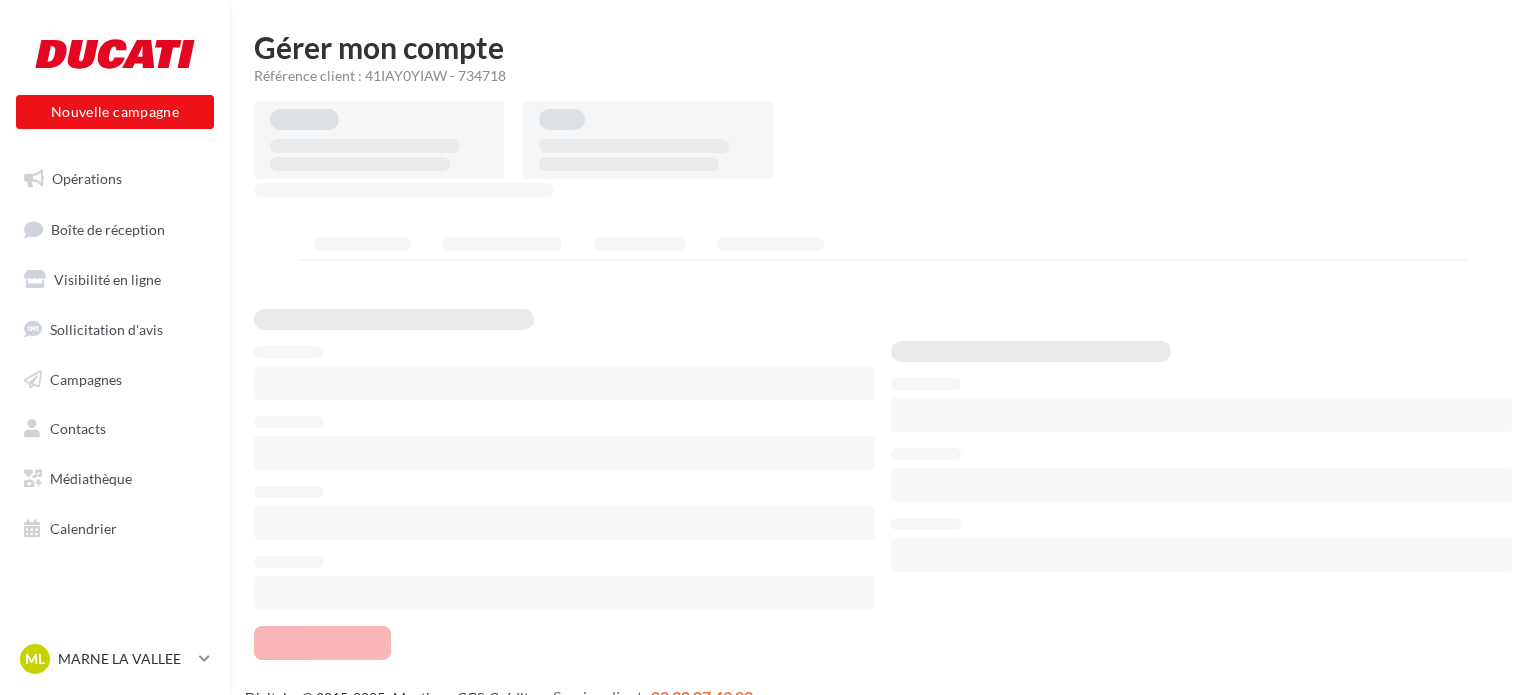 scroll, scrollTop: 0, scrollLeft: 0, axis: both 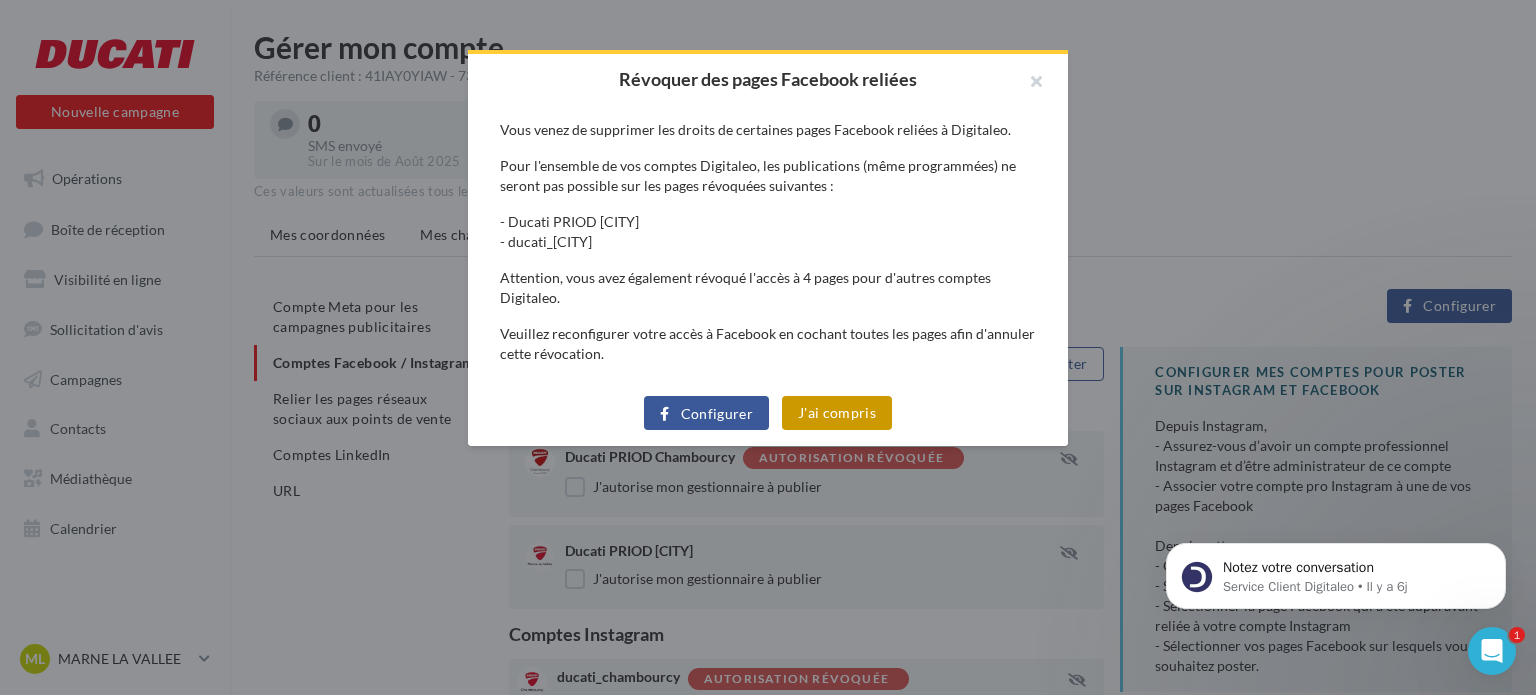 click on "J'ai compris" at bounding box center (837, 413) 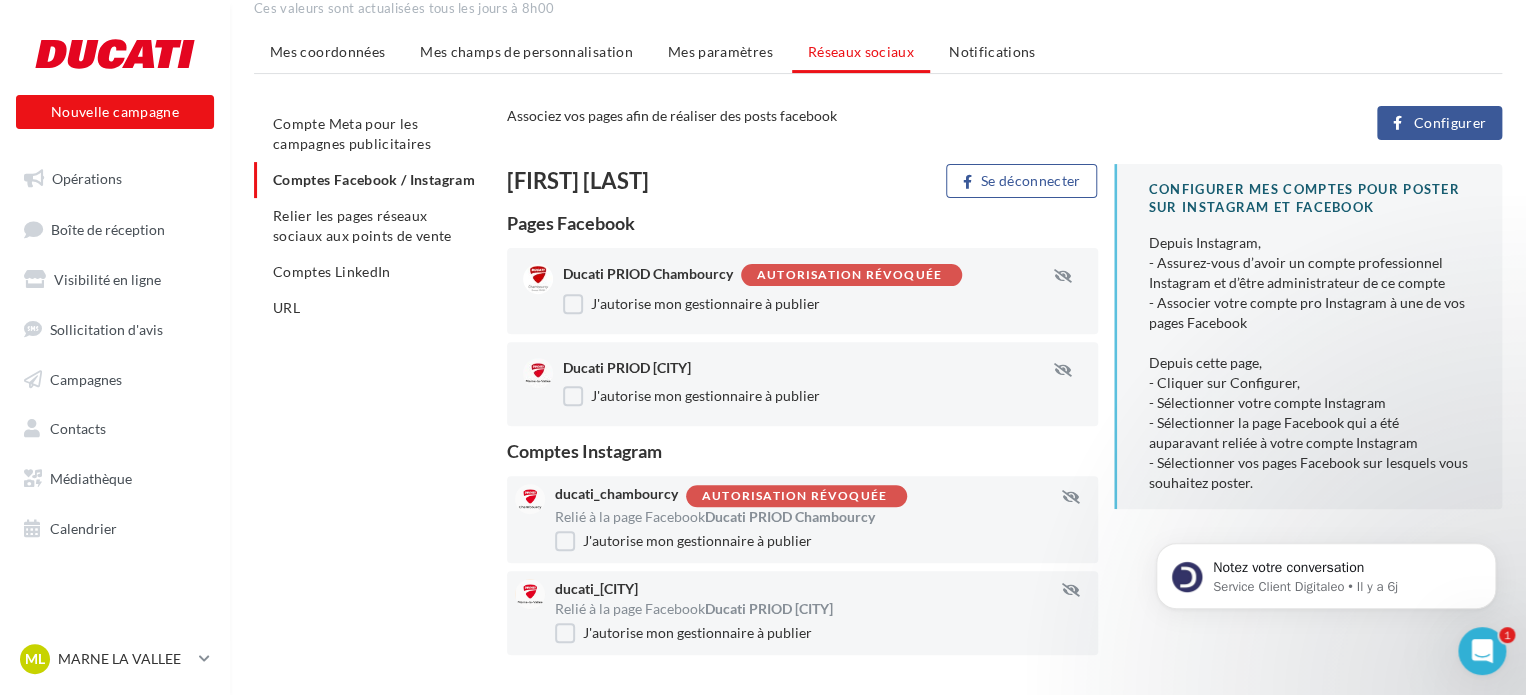scroll, scrollTop: 0, scrollLeft: 0, axis: both 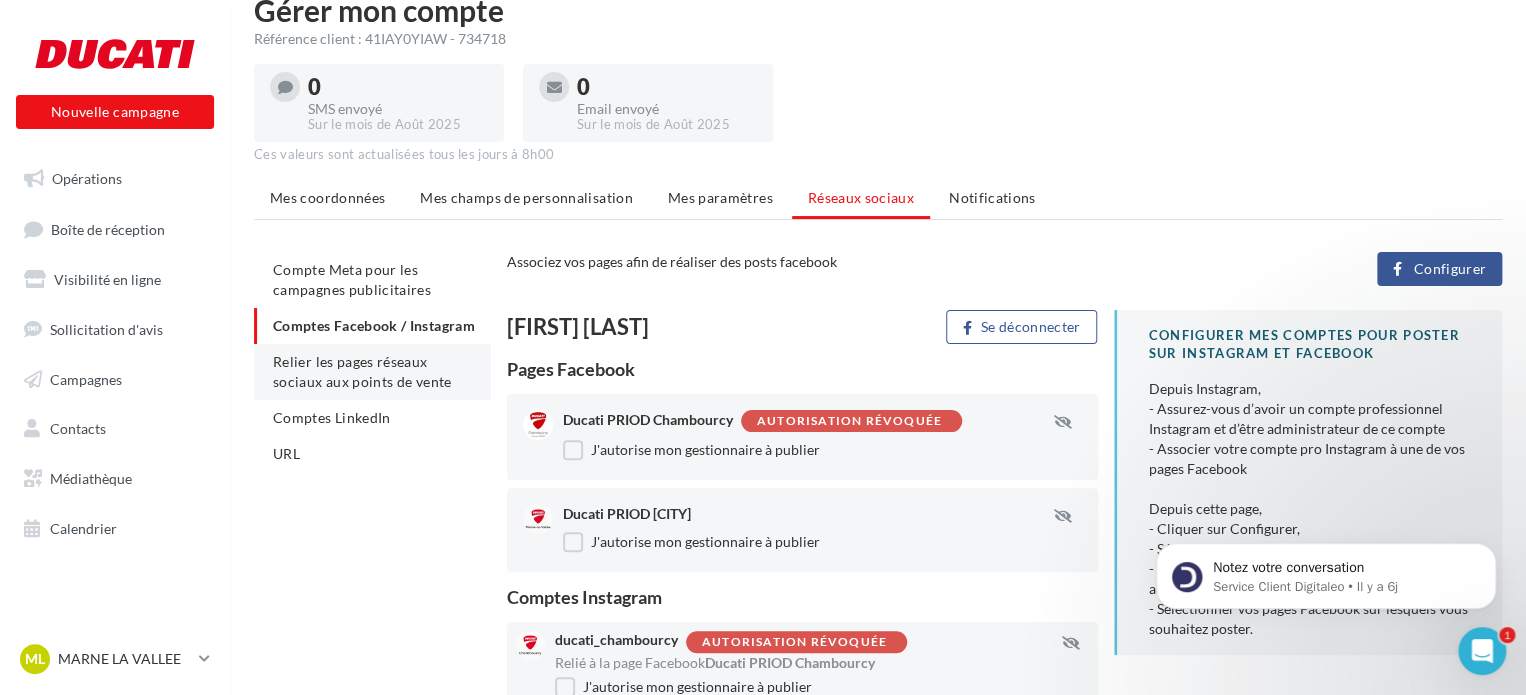 click on "Relier les pages réseaux sociaux aux points de vente" at bounding box center (362, 371) 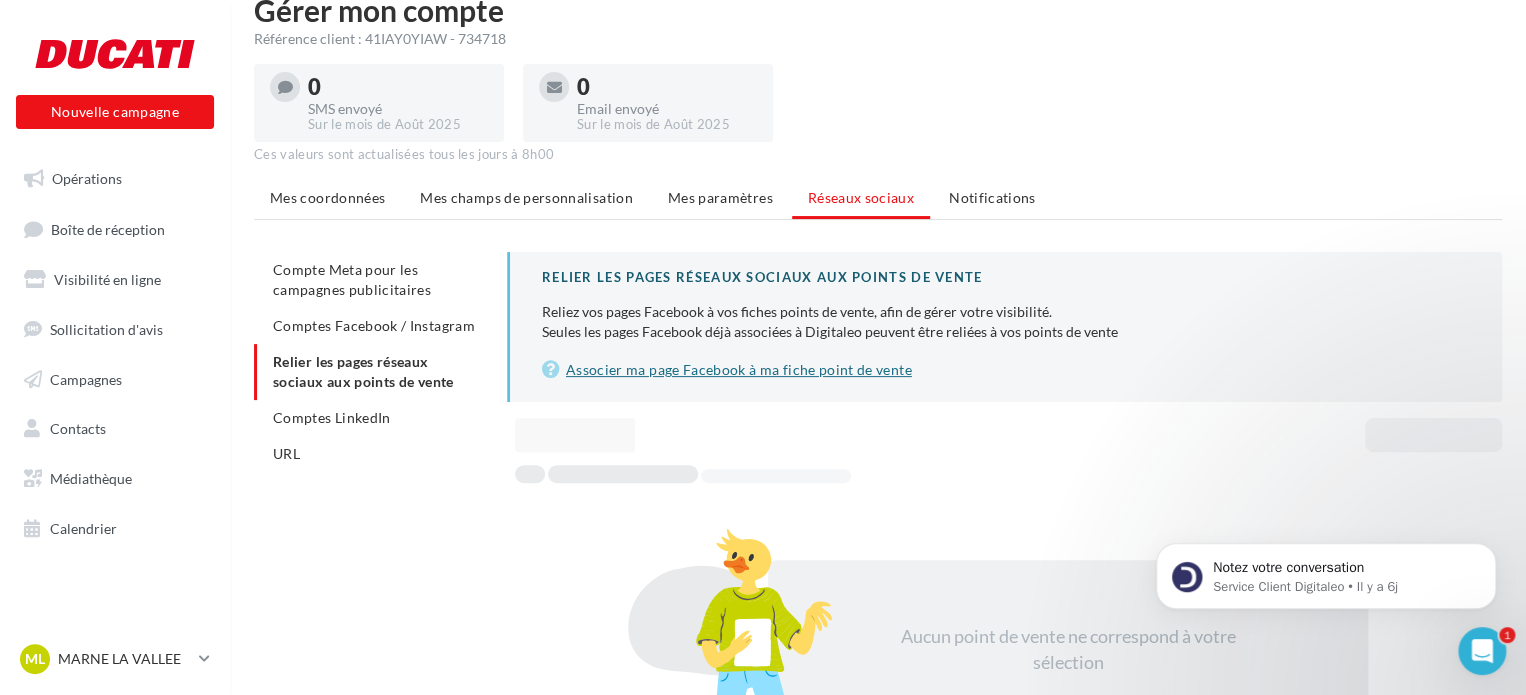 click on "Associer ma page Facebook à ma fiche point de vente" at bounding box center [1006, 370] 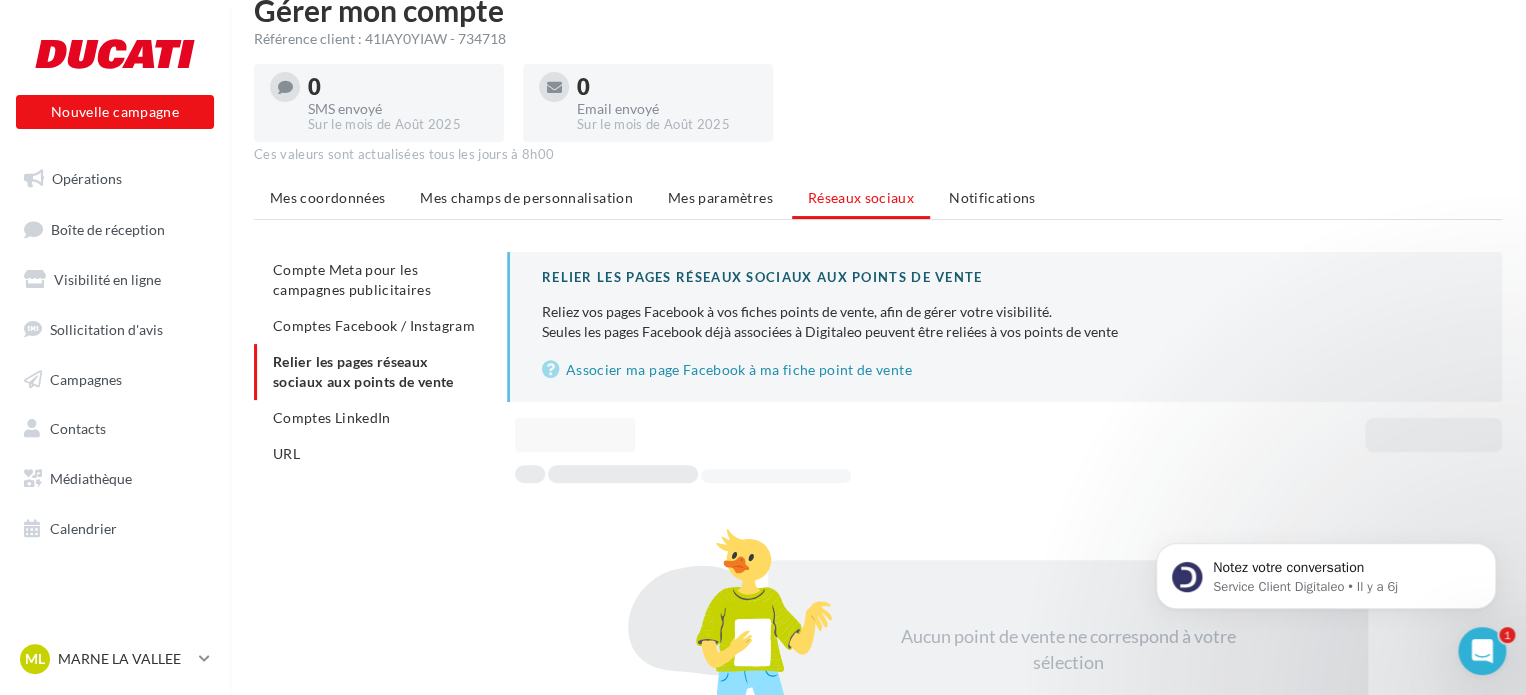 click on "Comptes LinkedIn" at bounding box center (332, 417) 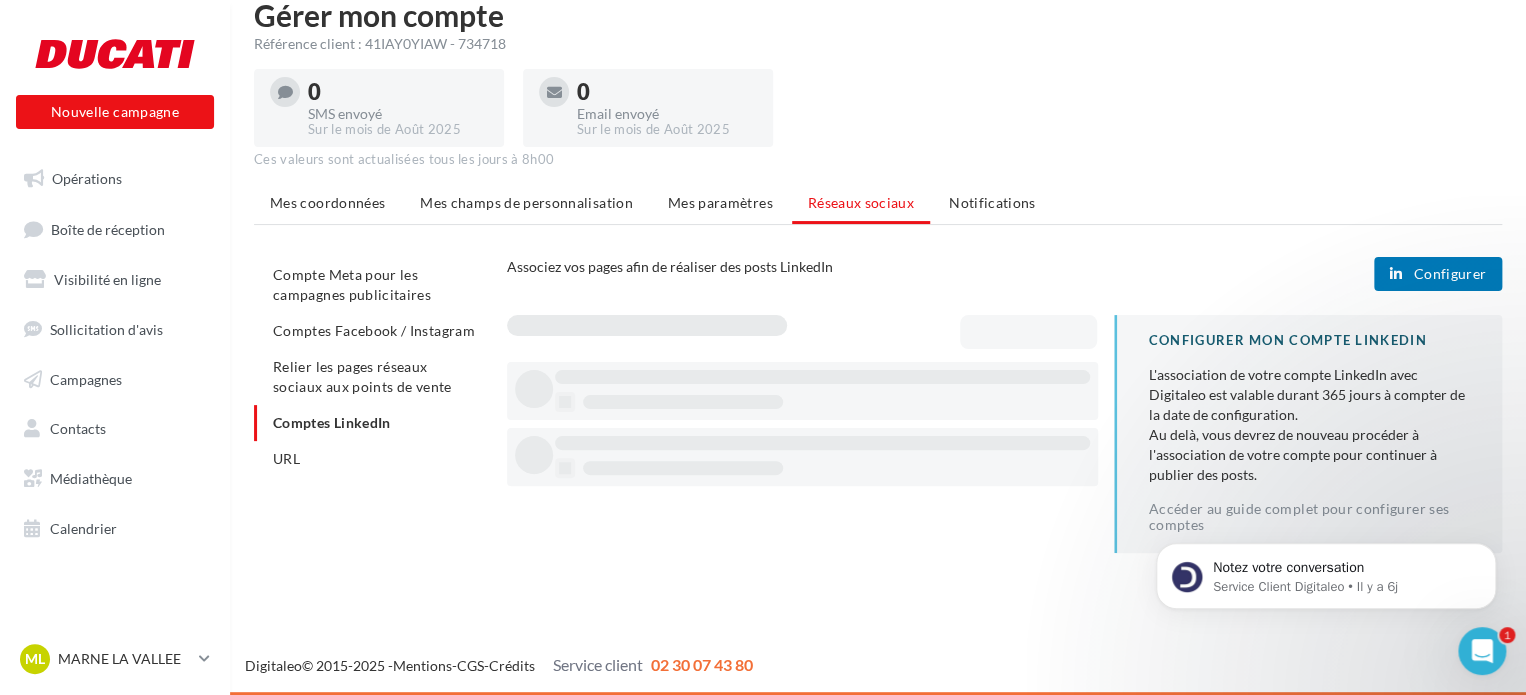 scroll, scrollTop: 32, scrollLeft: 0, axis: vertical 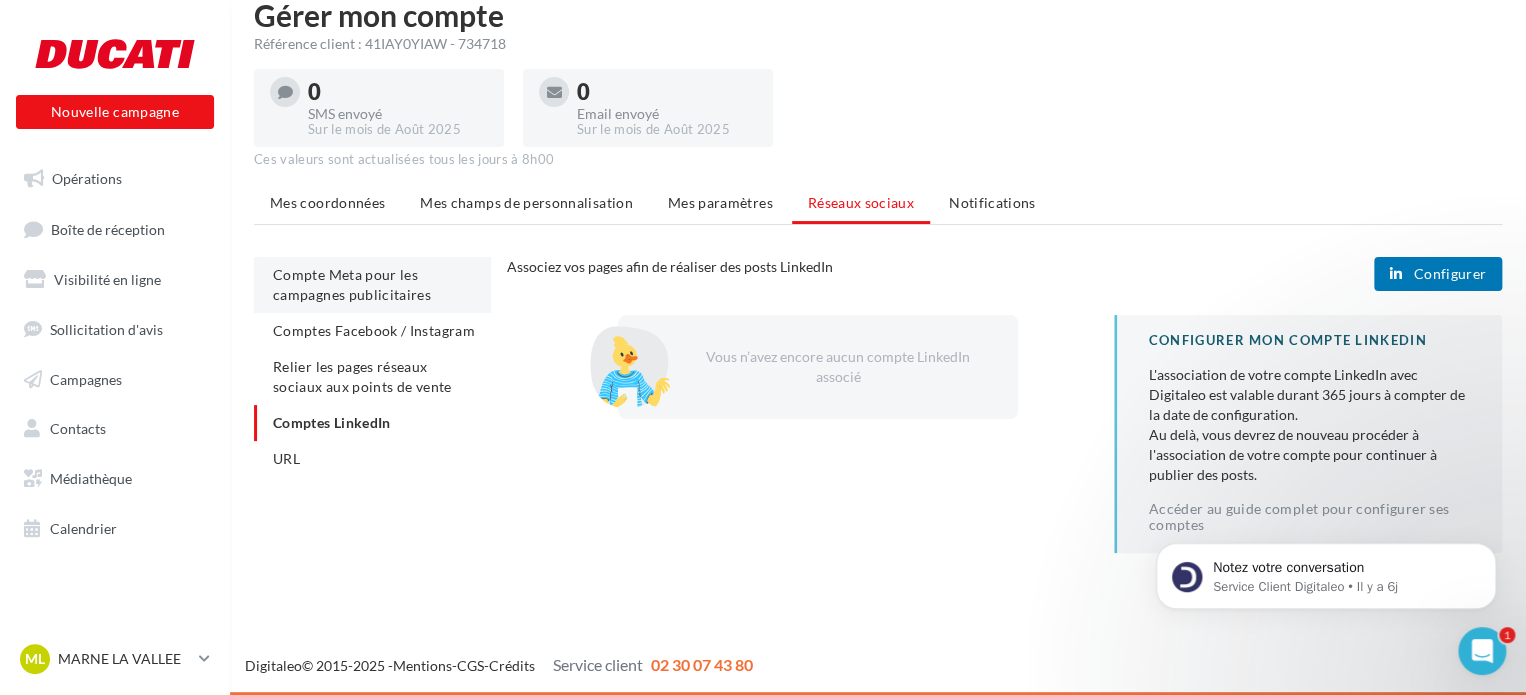 click on "Compte Meta pour les campagnes publicitaires" at bounding box center (352, 284) 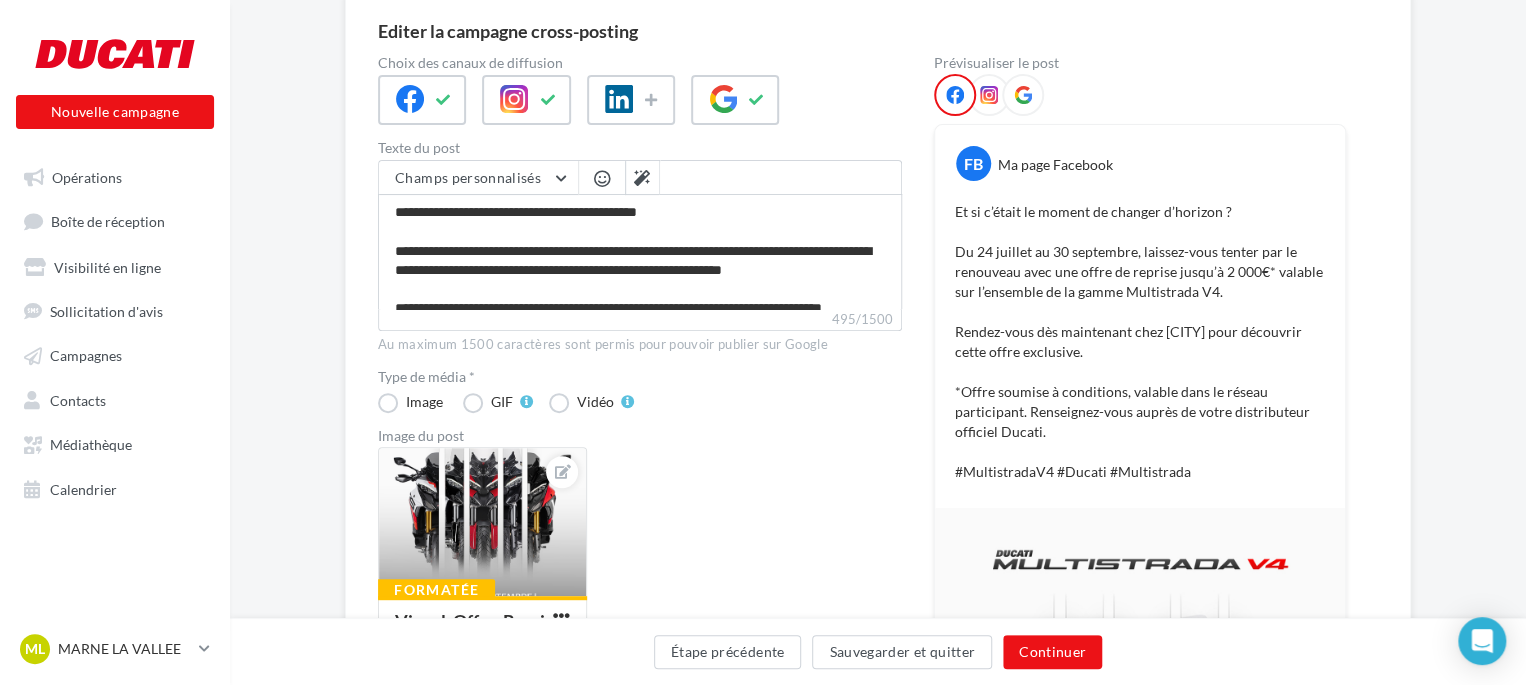 scroll, scrollTop: 300, scrollLeft: 0, axis: vertical 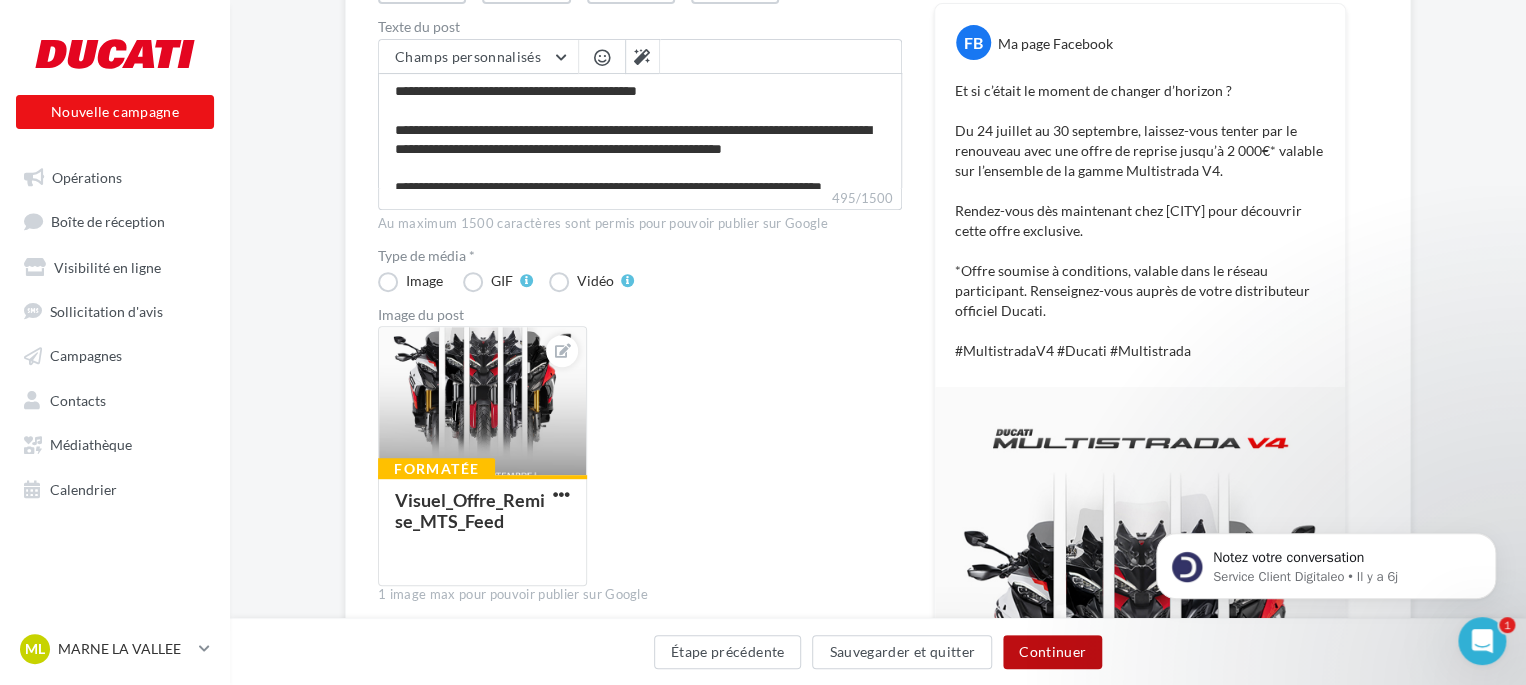 click on "Continuer" at bounding box center [1052, 652] 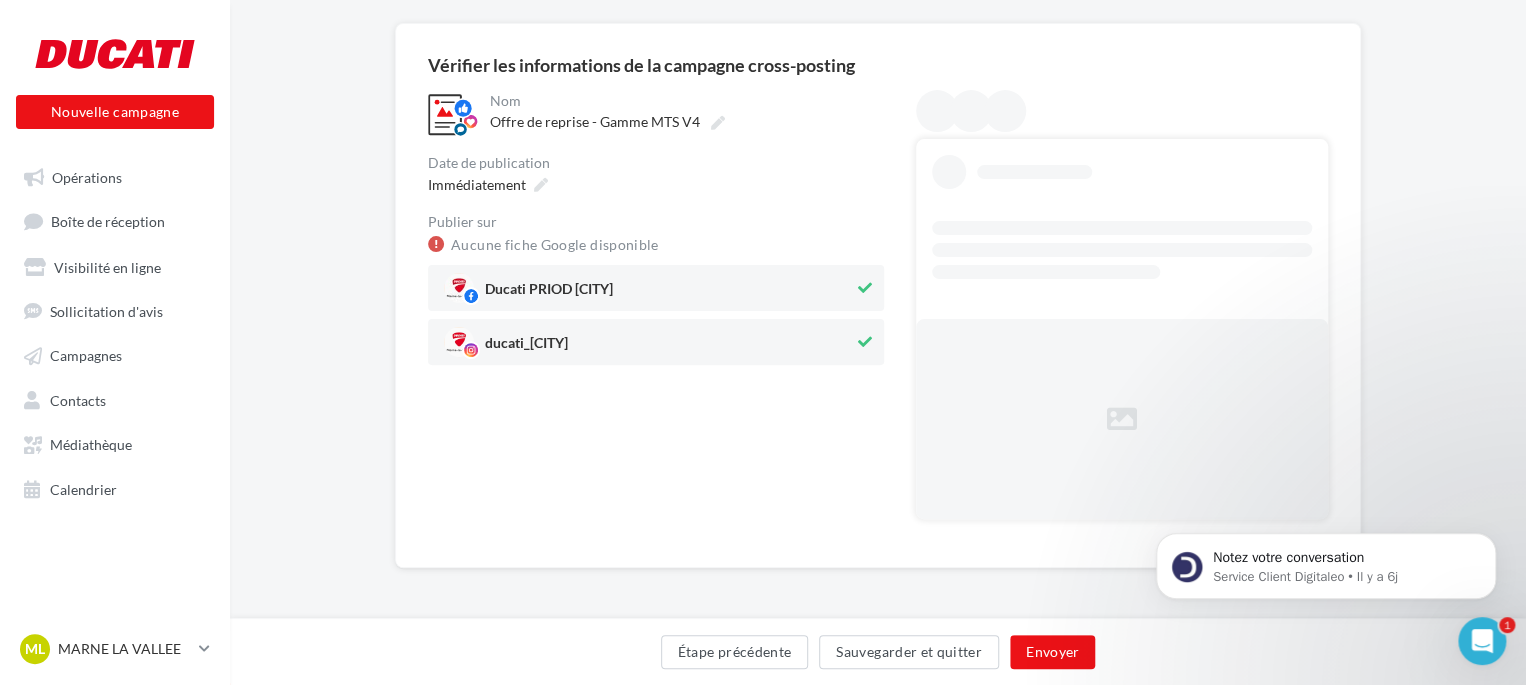 scroll, scrollTop: 0, scrollLeft: 0, axis: both 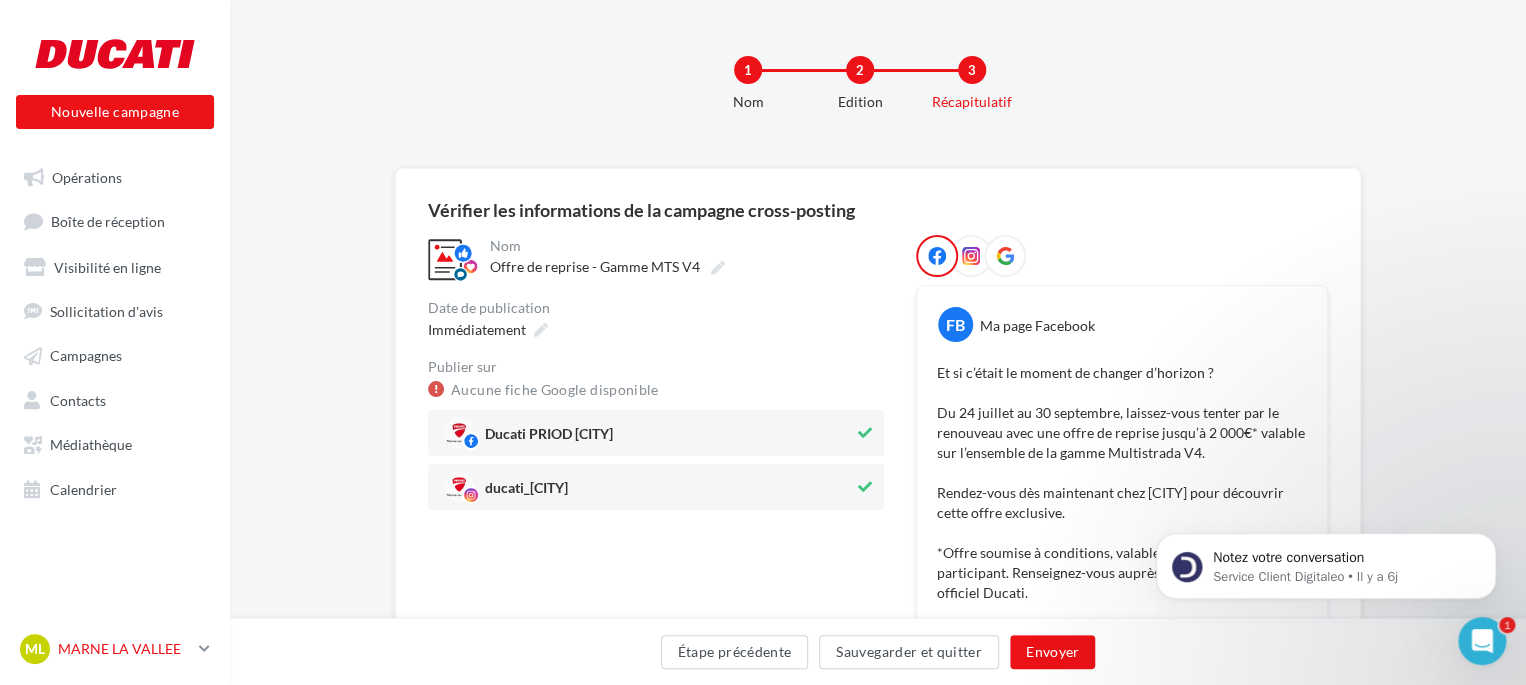 click on "MARNE LA VALLEE" at bounding box center [124, 649] 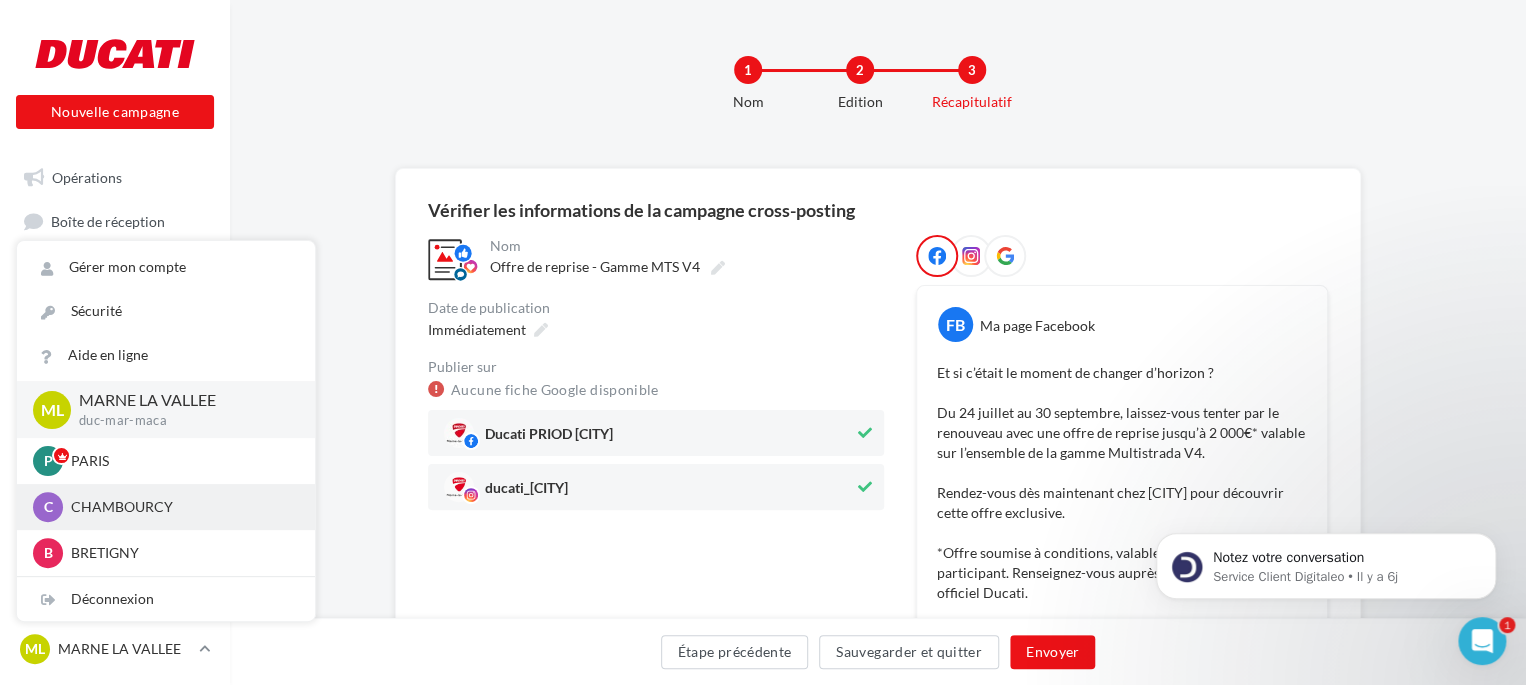 click on "CHAMBOURCY" at bounding box center [181, 507] 